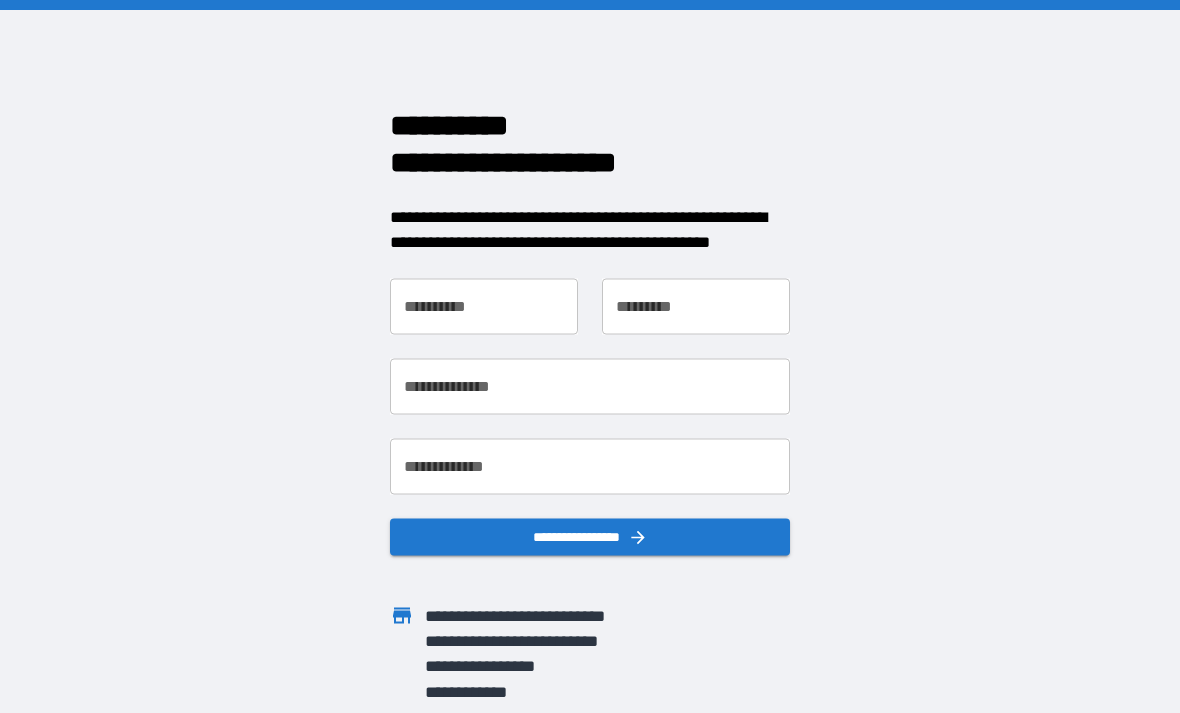 scroll, scrollTop: 0, scrollLeft: 0, axis: both 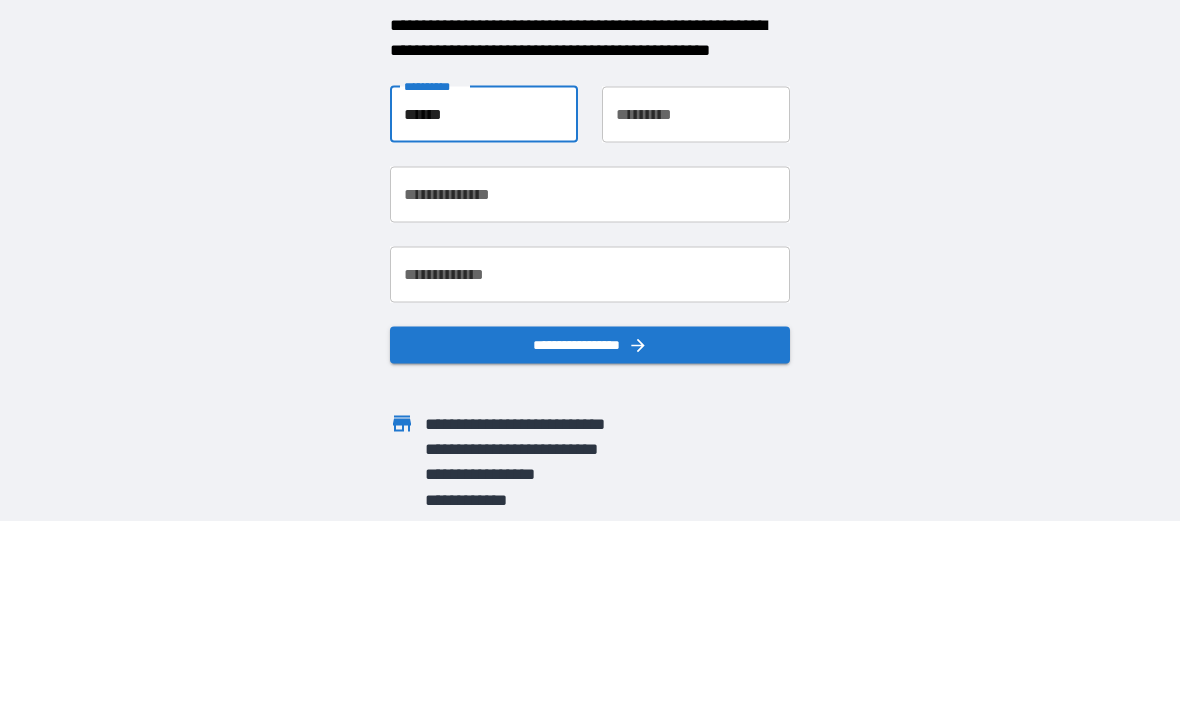 type on "******" 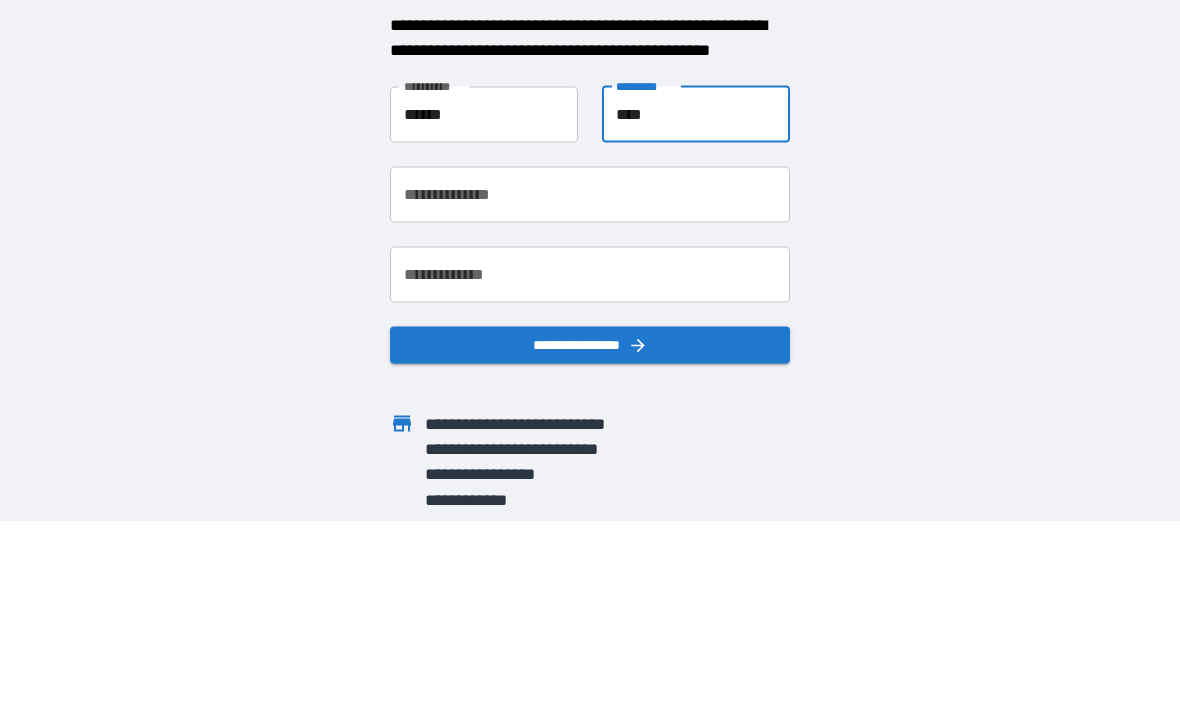 type on "****" 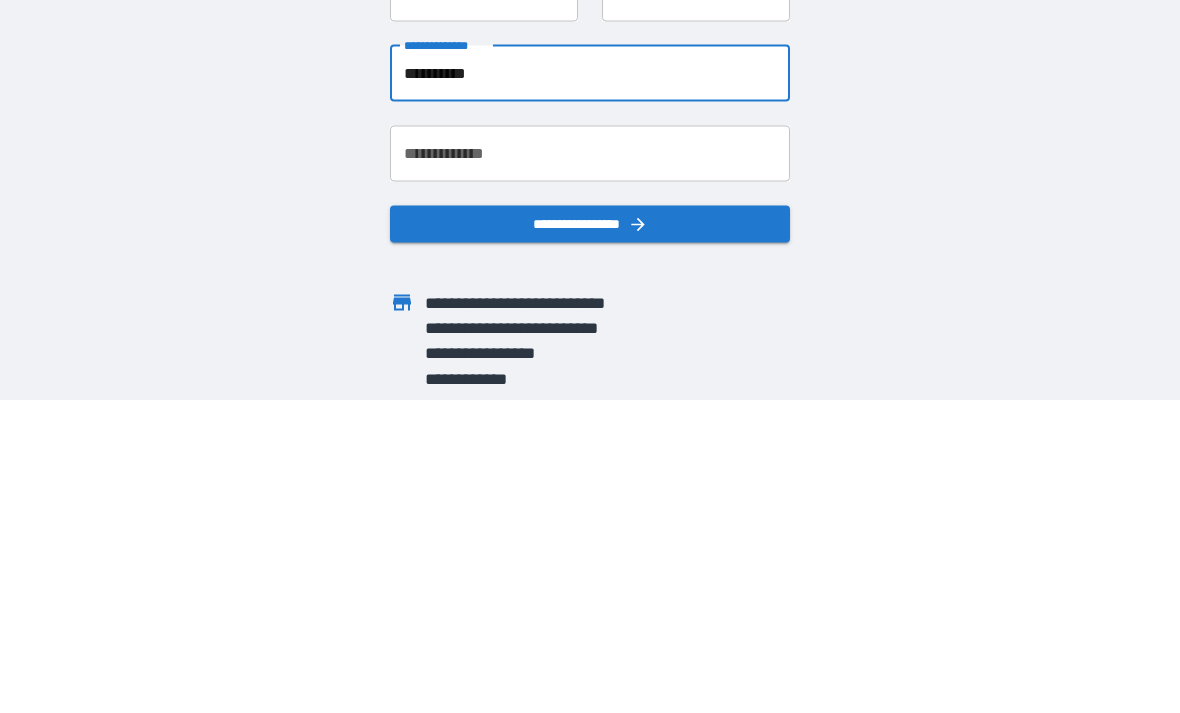 type on "**********" 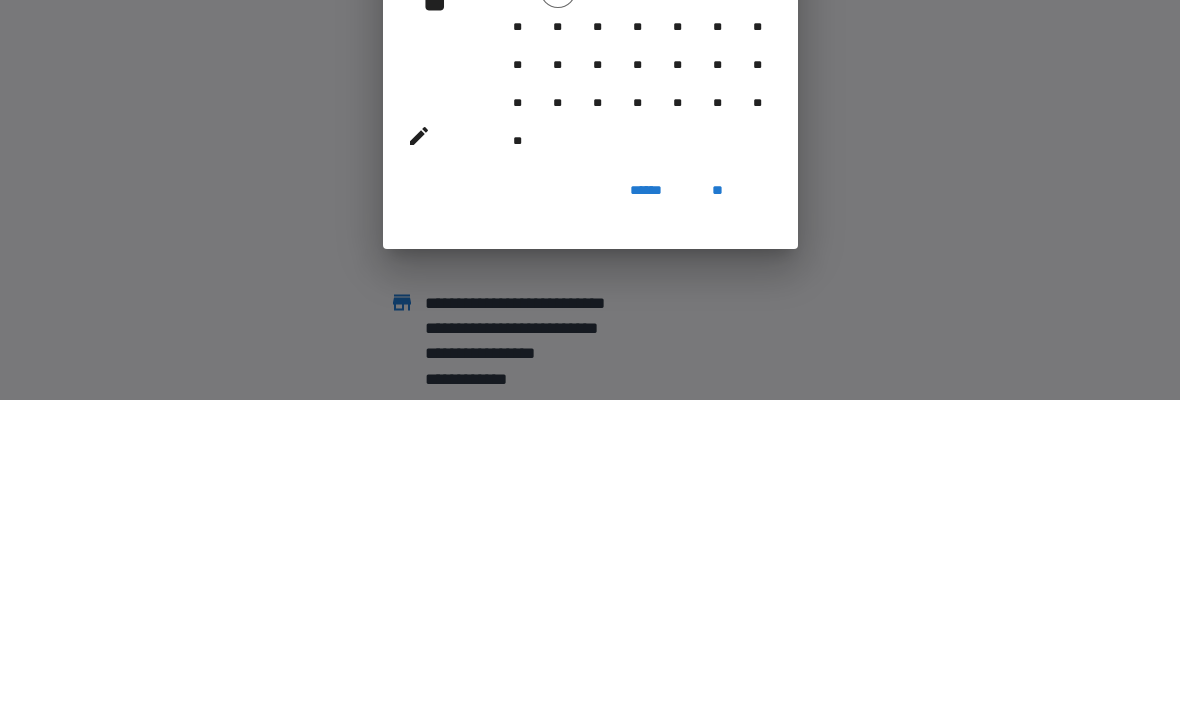 scroll, scrollTop: 64, scrollLeft: 0, axis: vertical 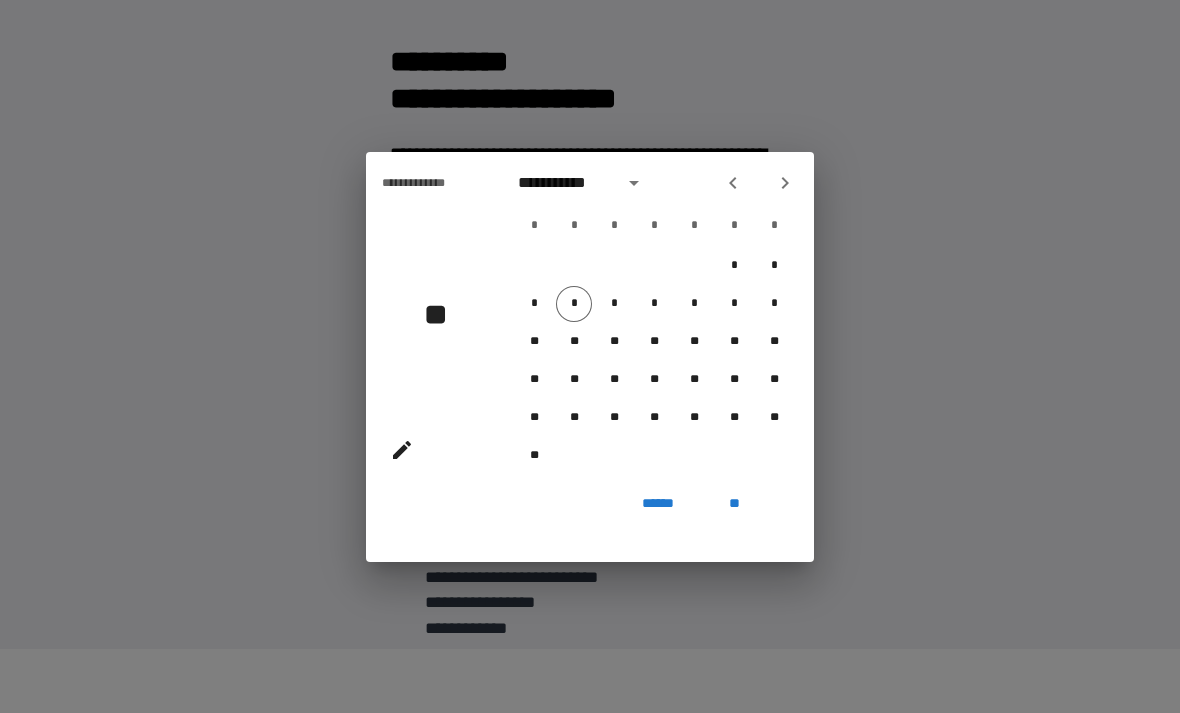 click on "*" at bounding box center (574, 304) 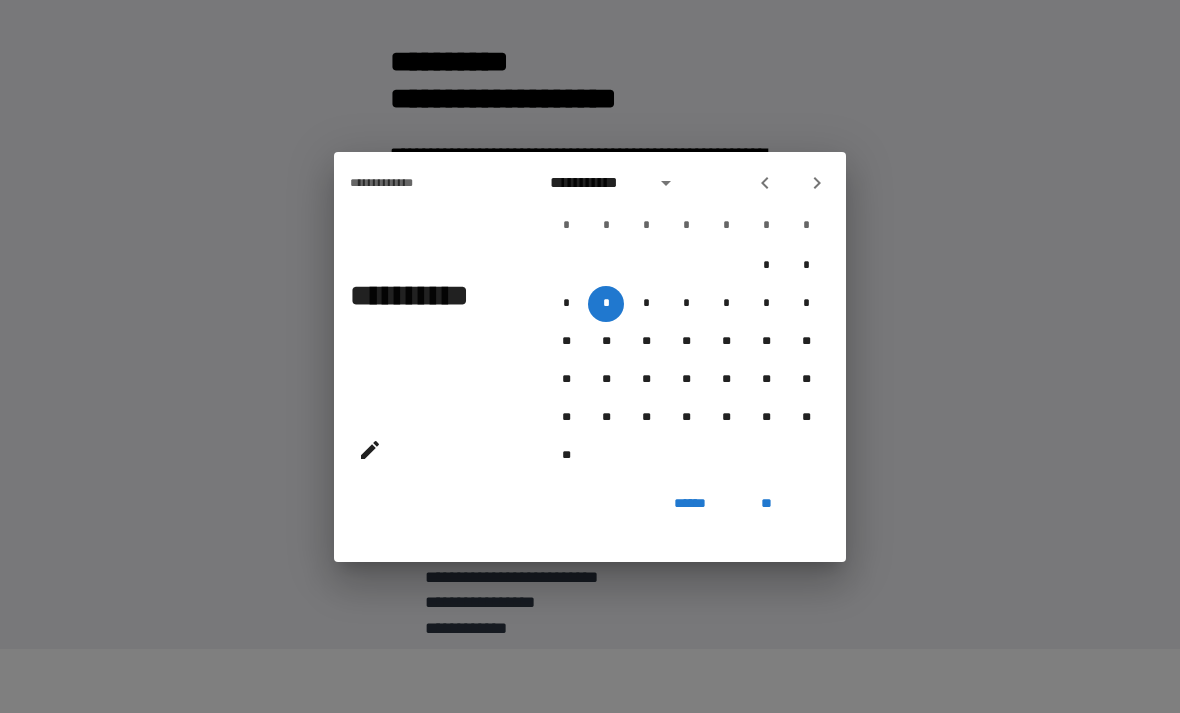 click on "*" at bounding box center [606, 304] 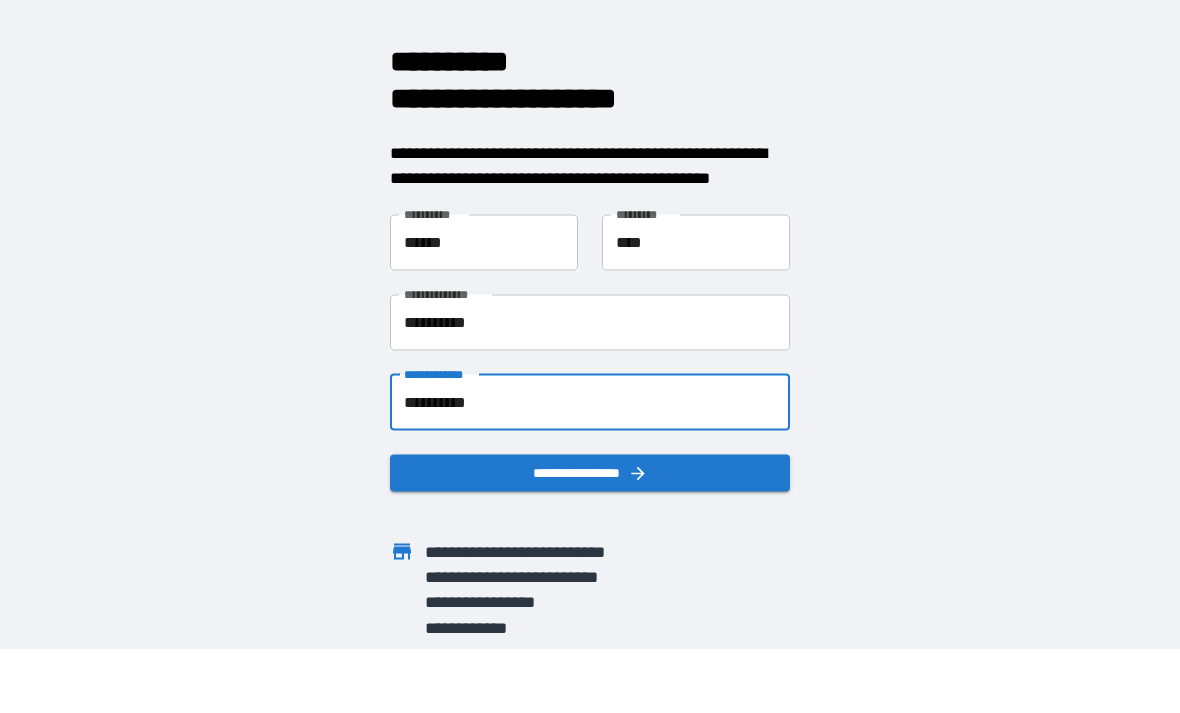 click on "**********" at bounding box center [590, 472] 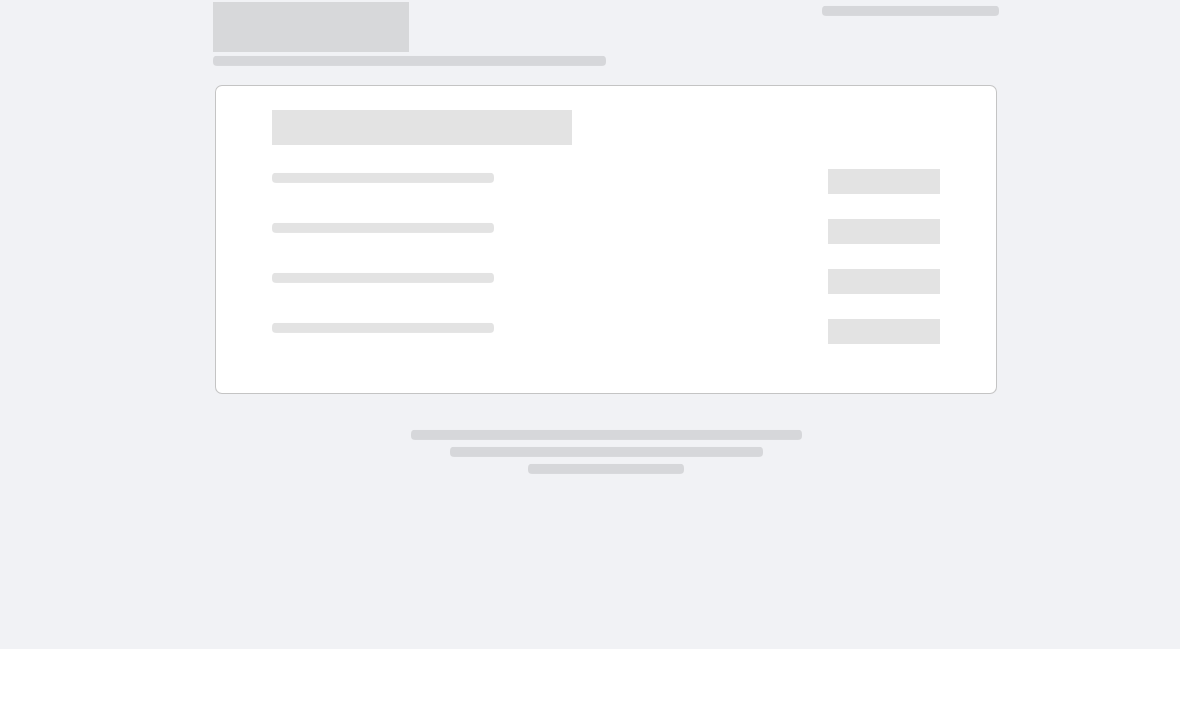 click at bounding box center [590, 292] 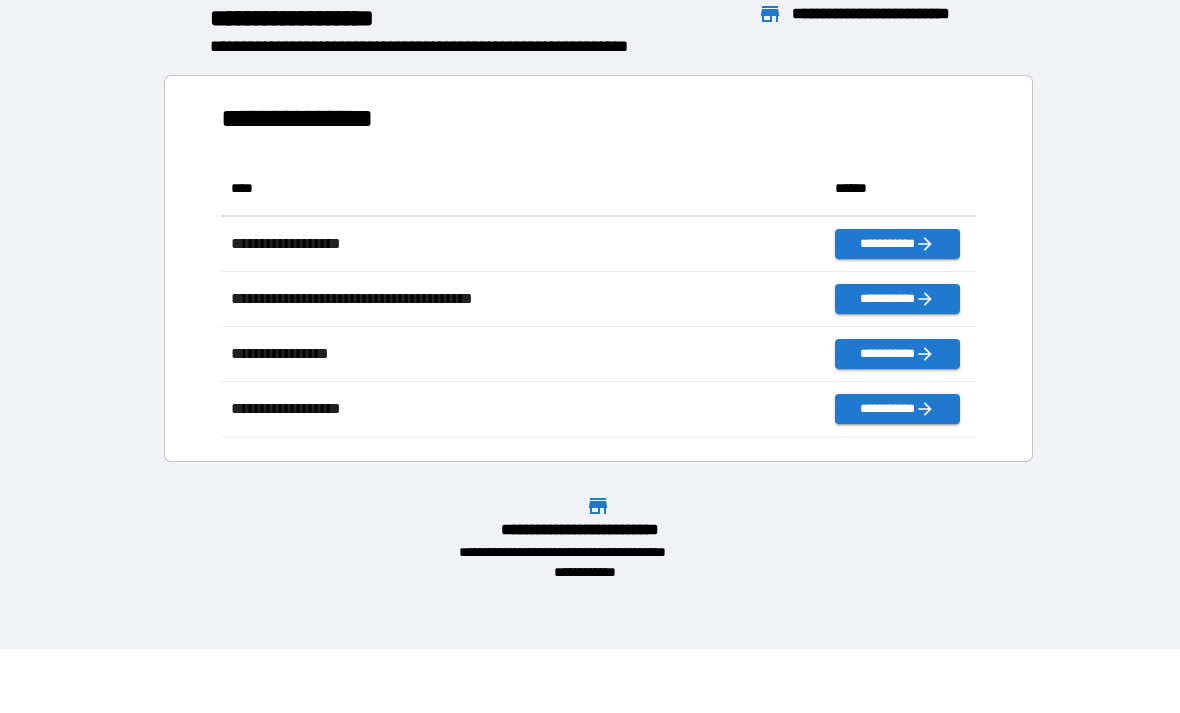 scroll, scrollTop: 1, scrollLeft: 1, axis: both 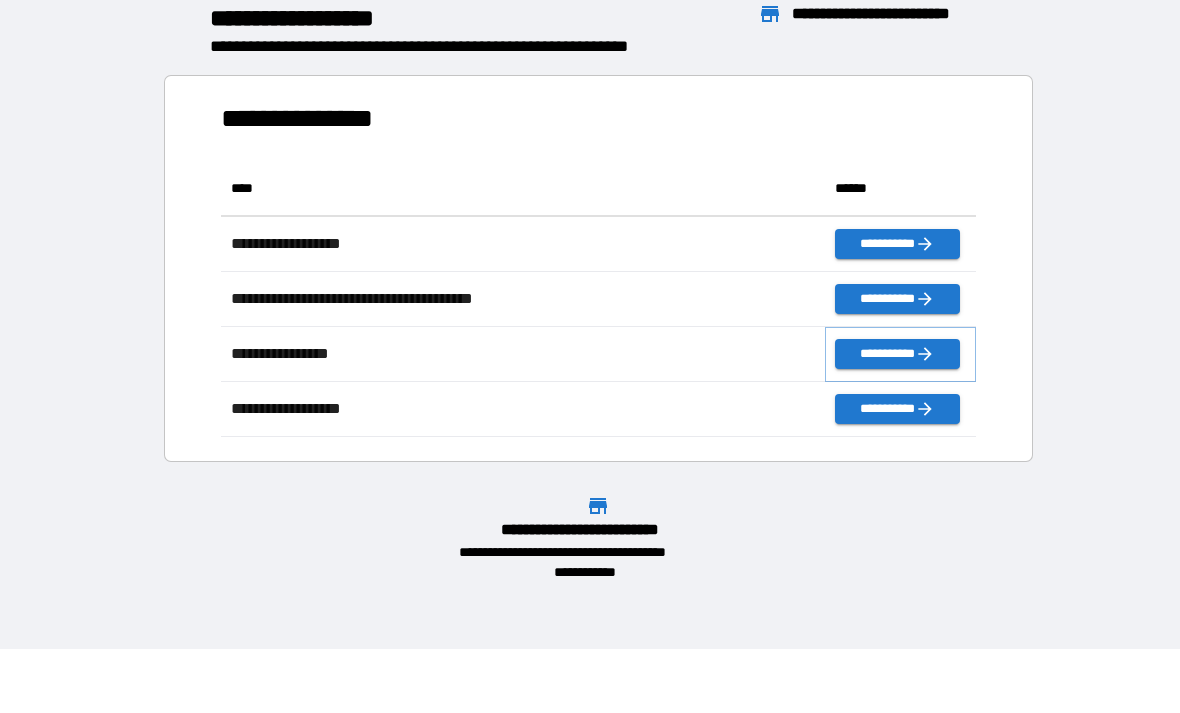click 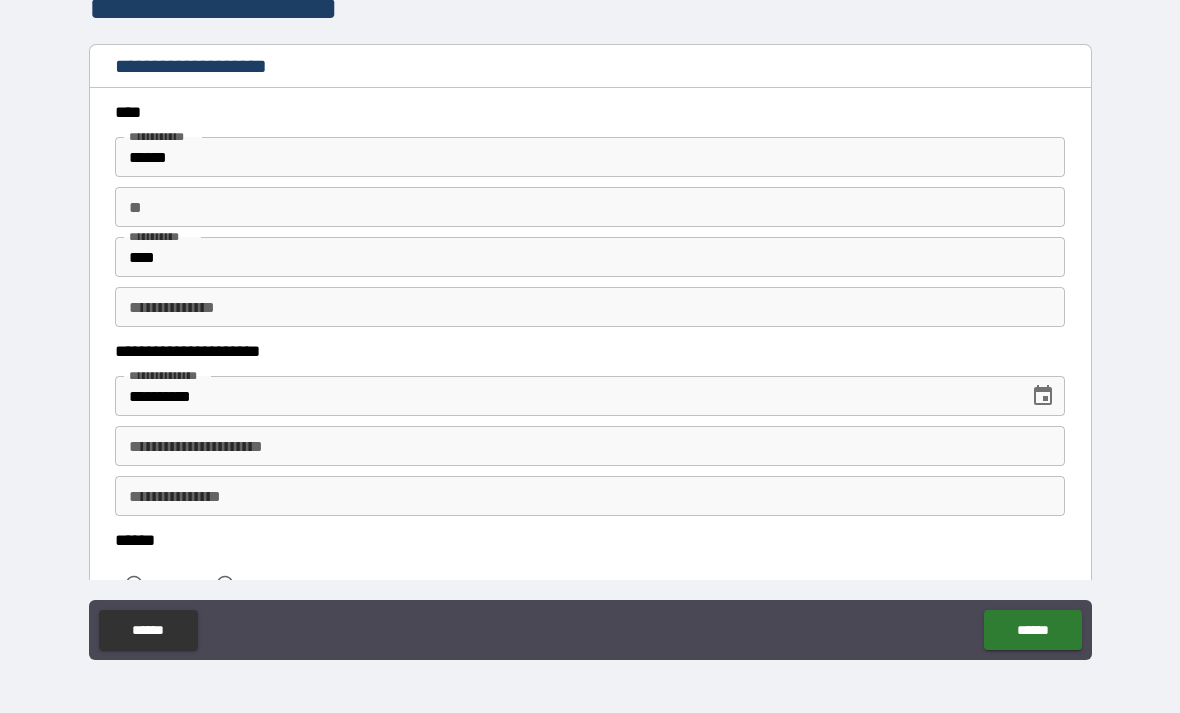 scroll, scrollTop: 0, scrollLeft: 0, axis: both 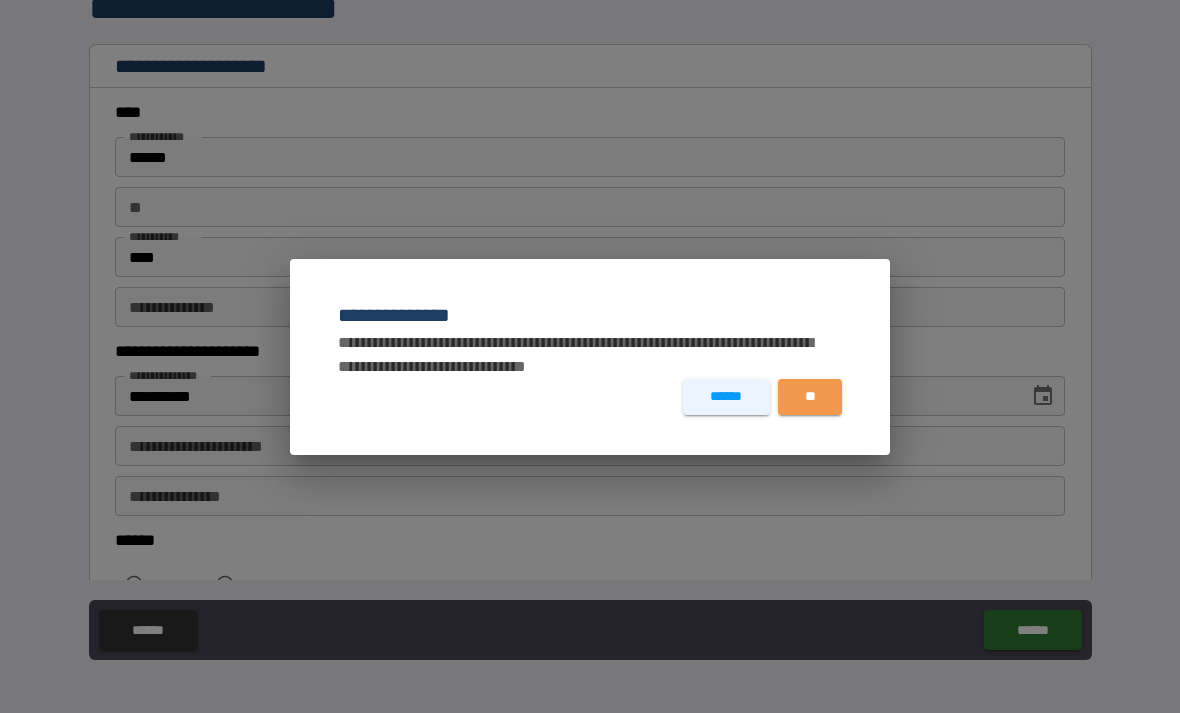 click on "**" at bounding box center (810, 397) 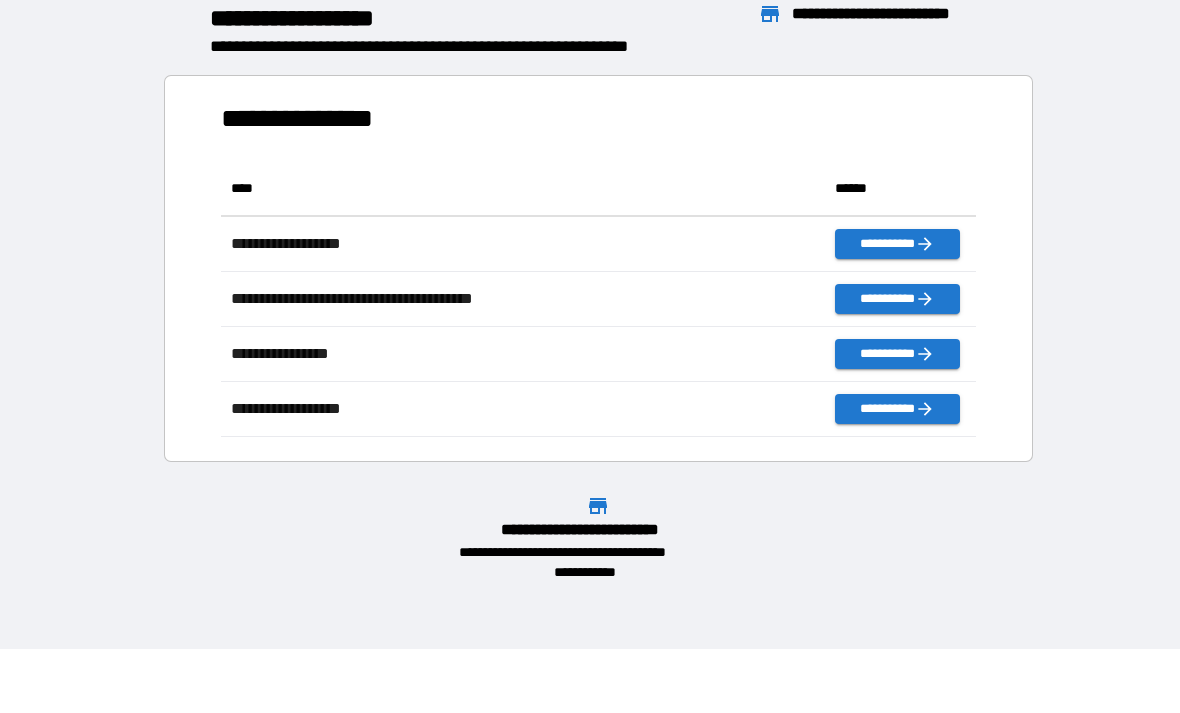scroll, scrollTop: 1, scrollLeft: 1, axis: both 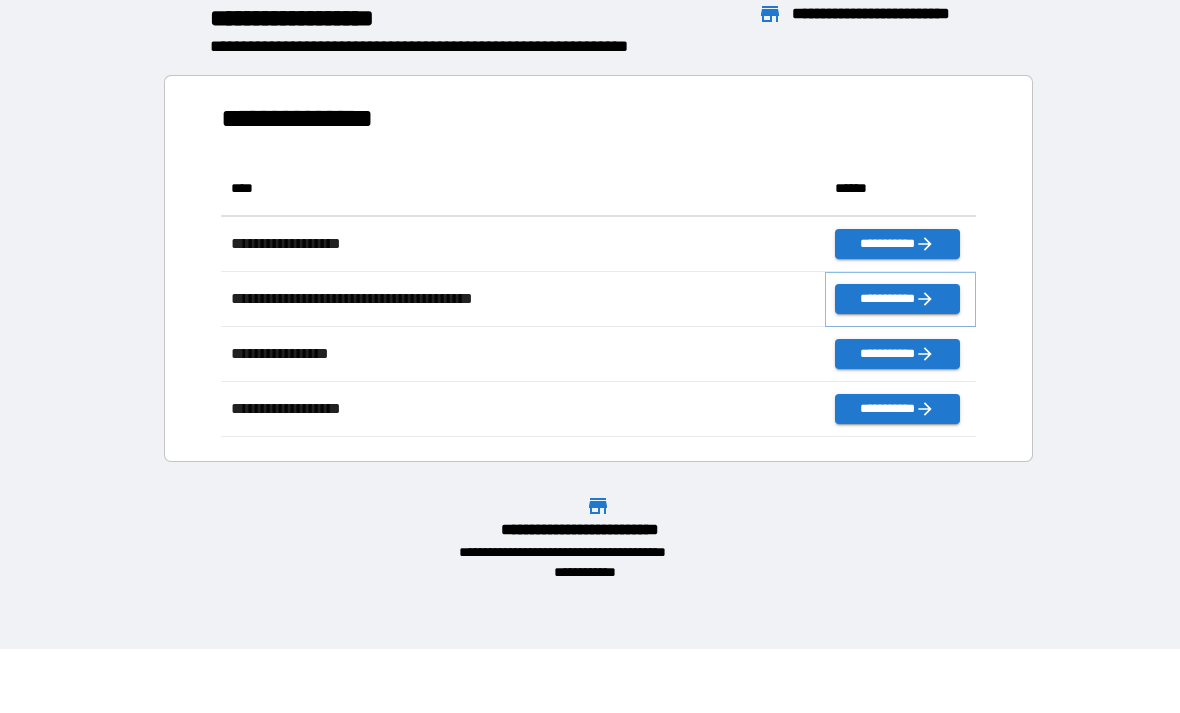 click on "**********" at bounding box center [897, 299] 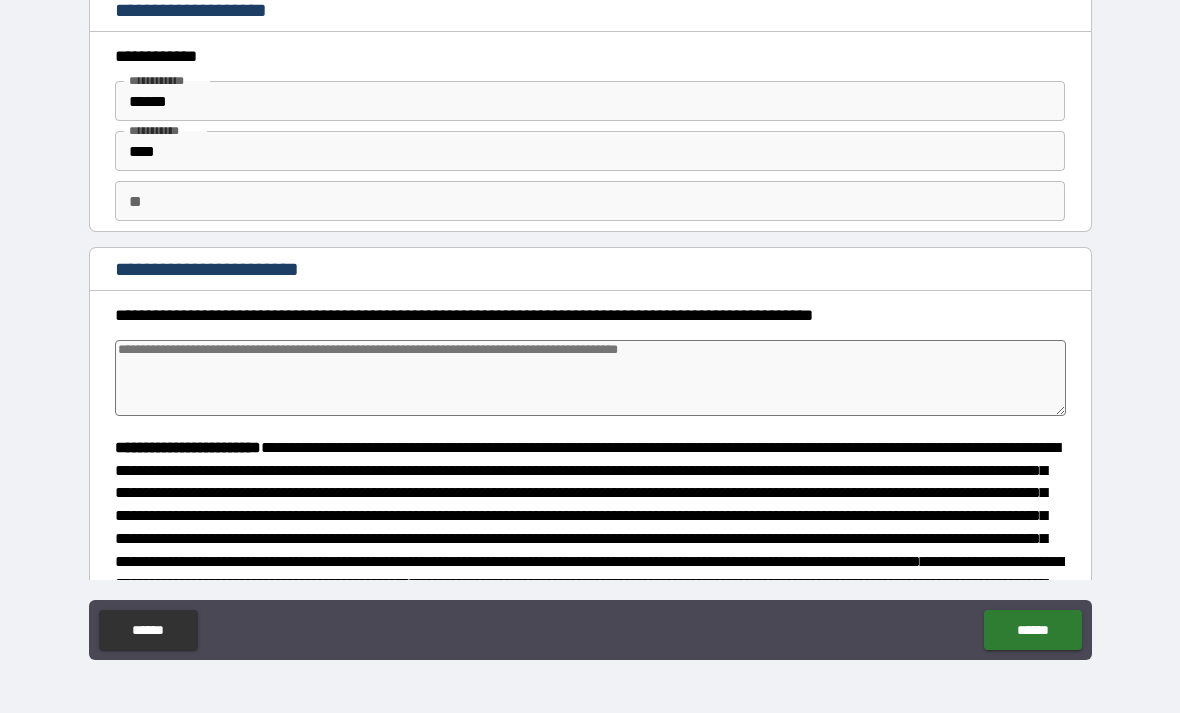 type on "*" 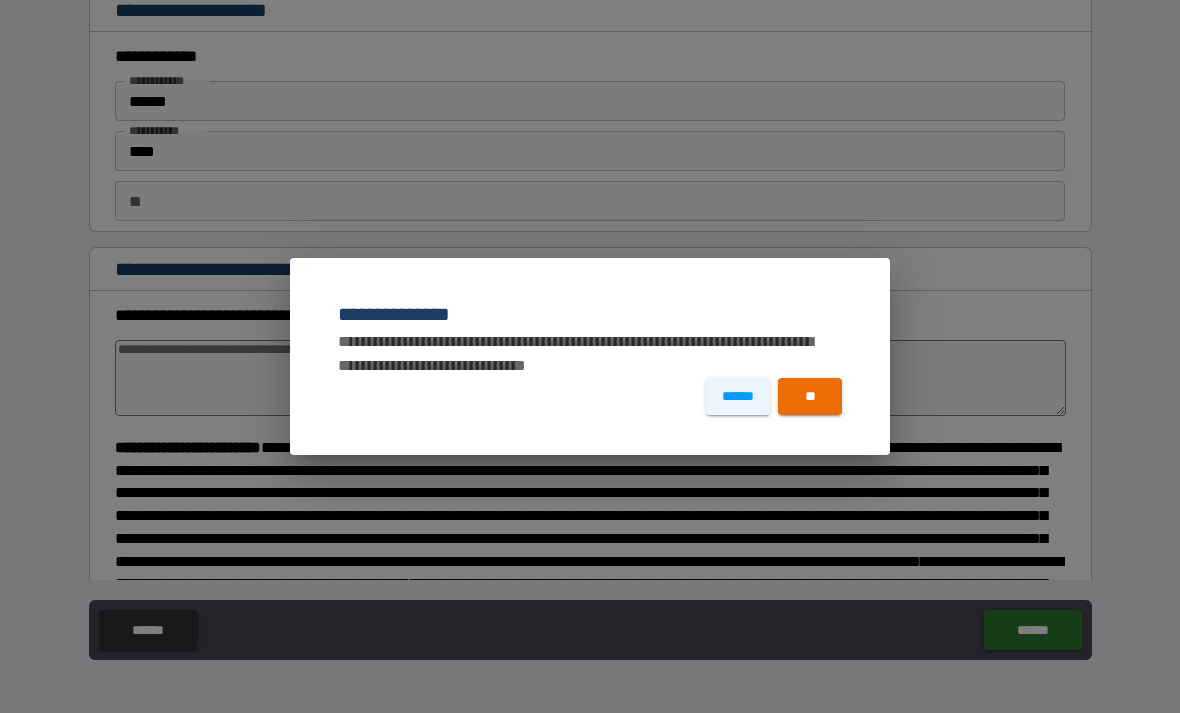 scroll, scrollTop: 0, scrollLeft: 0, axis: both 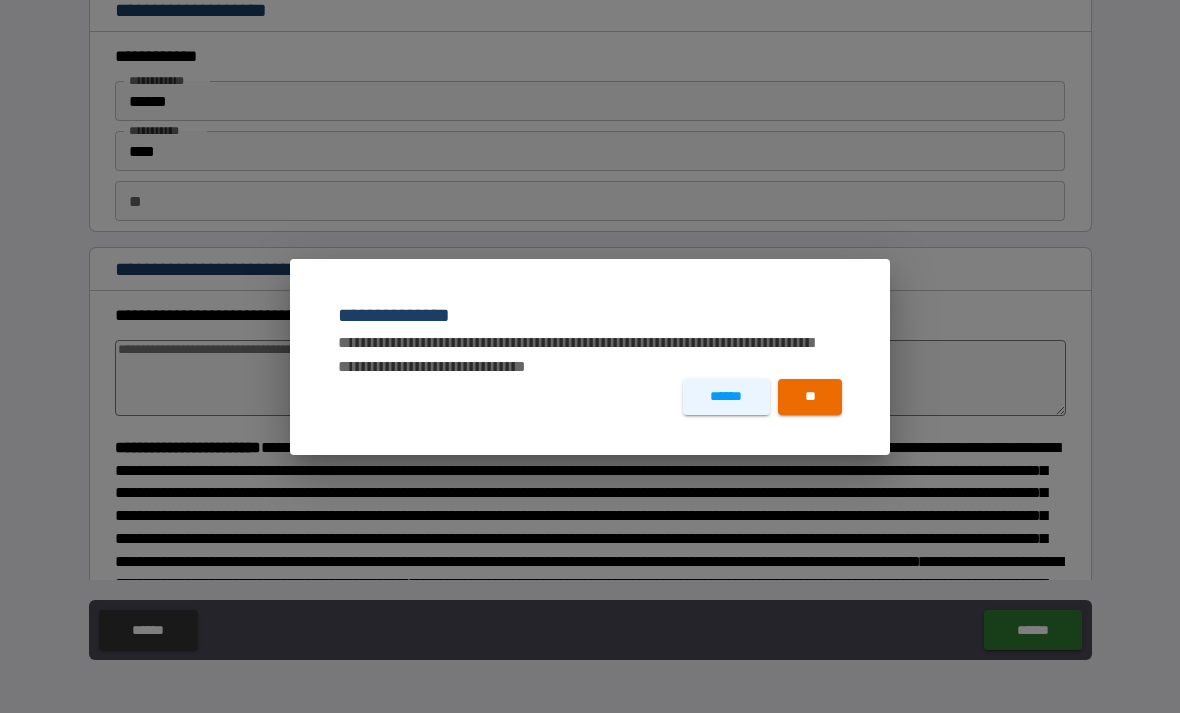 type on "*" 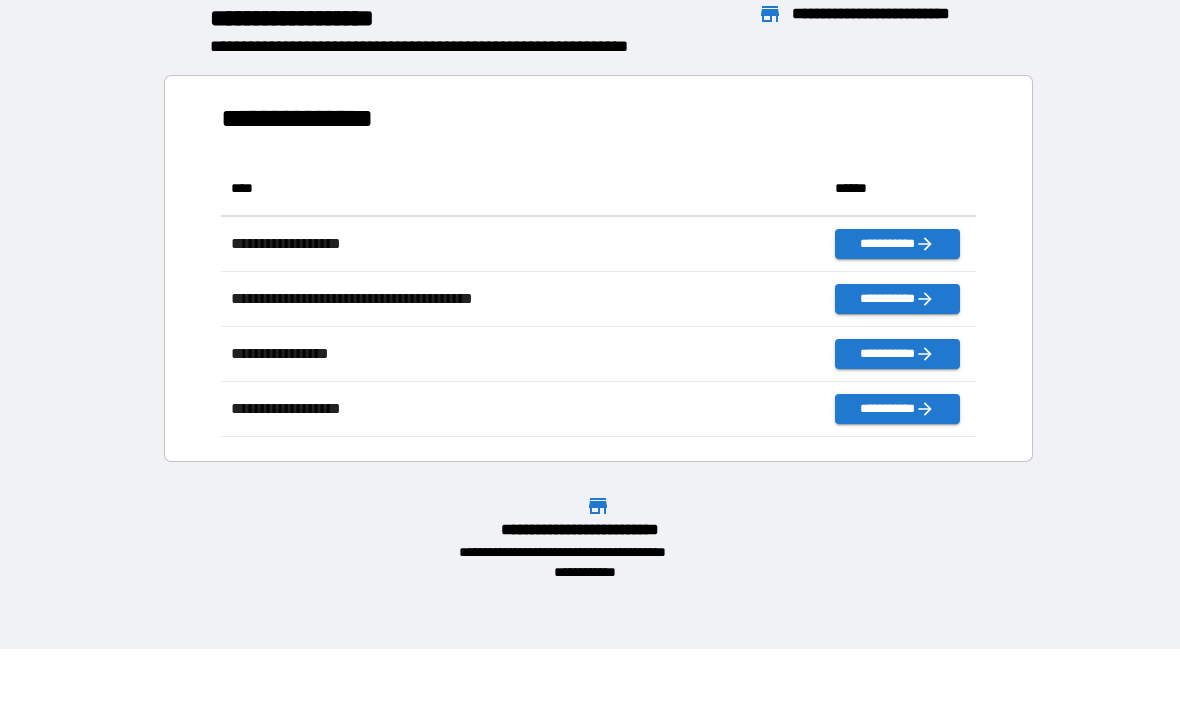 scroll, scrollTop: 276, scrollLeft: 755, axis: both 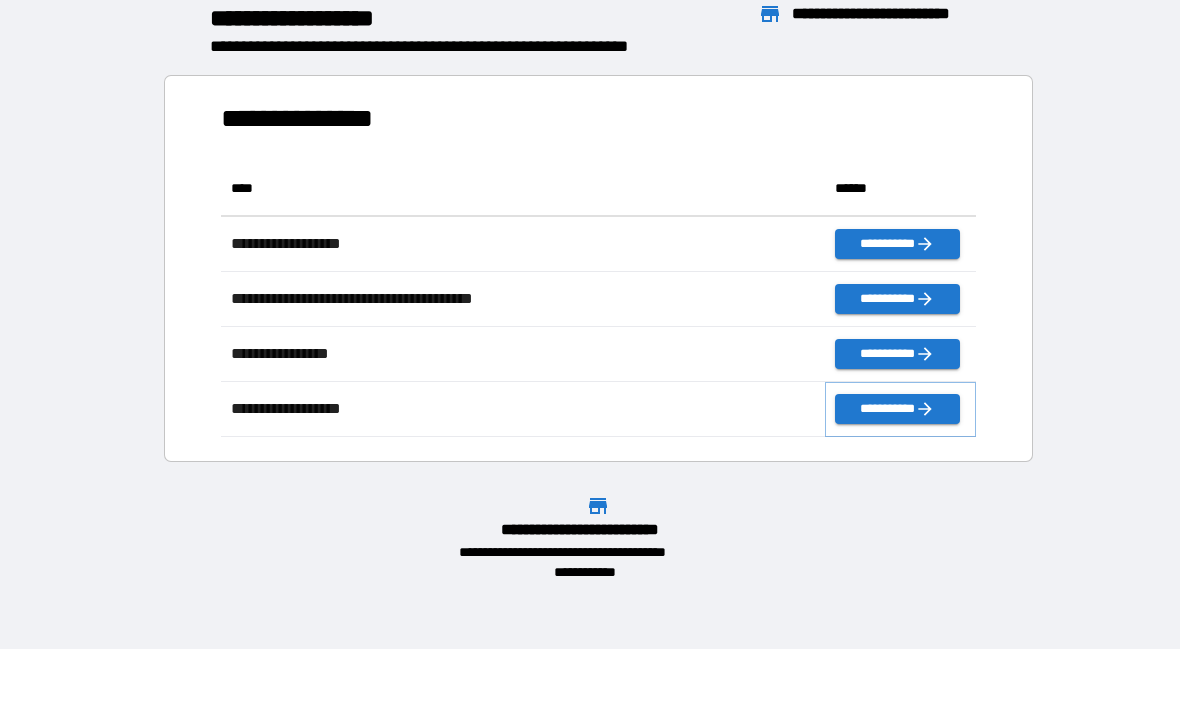click on "**********" at bounding box center [897, 409] 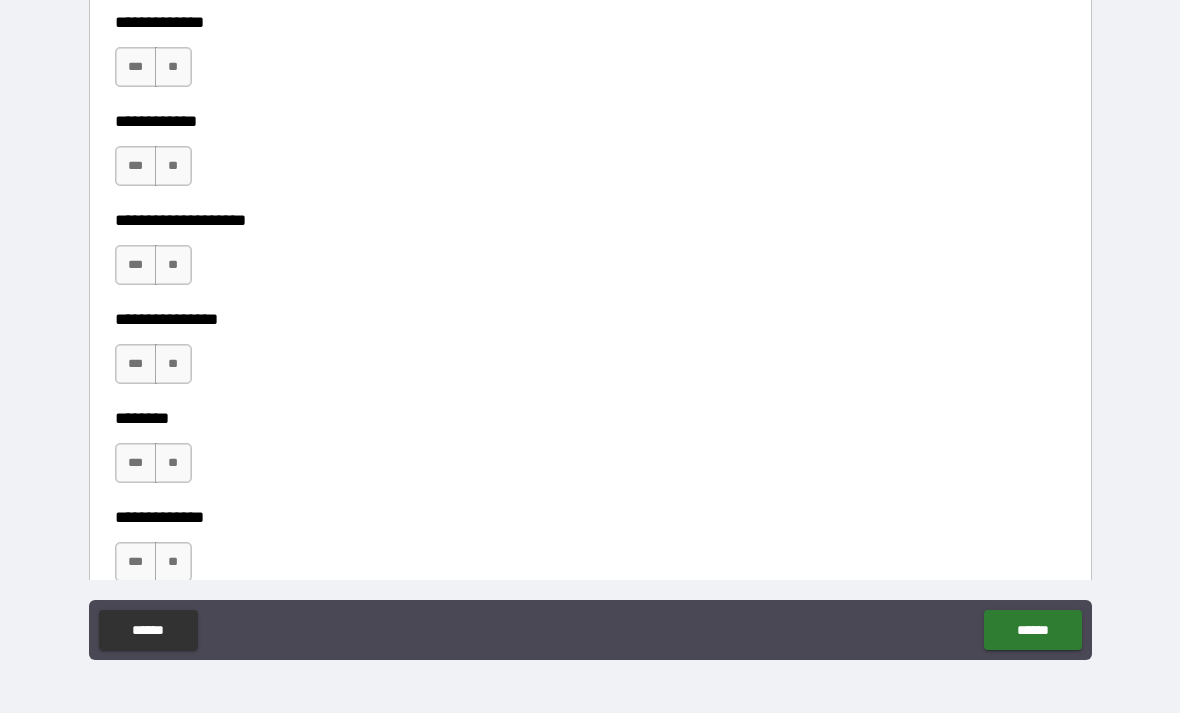 click on "******" at bounding box center [148, 630] 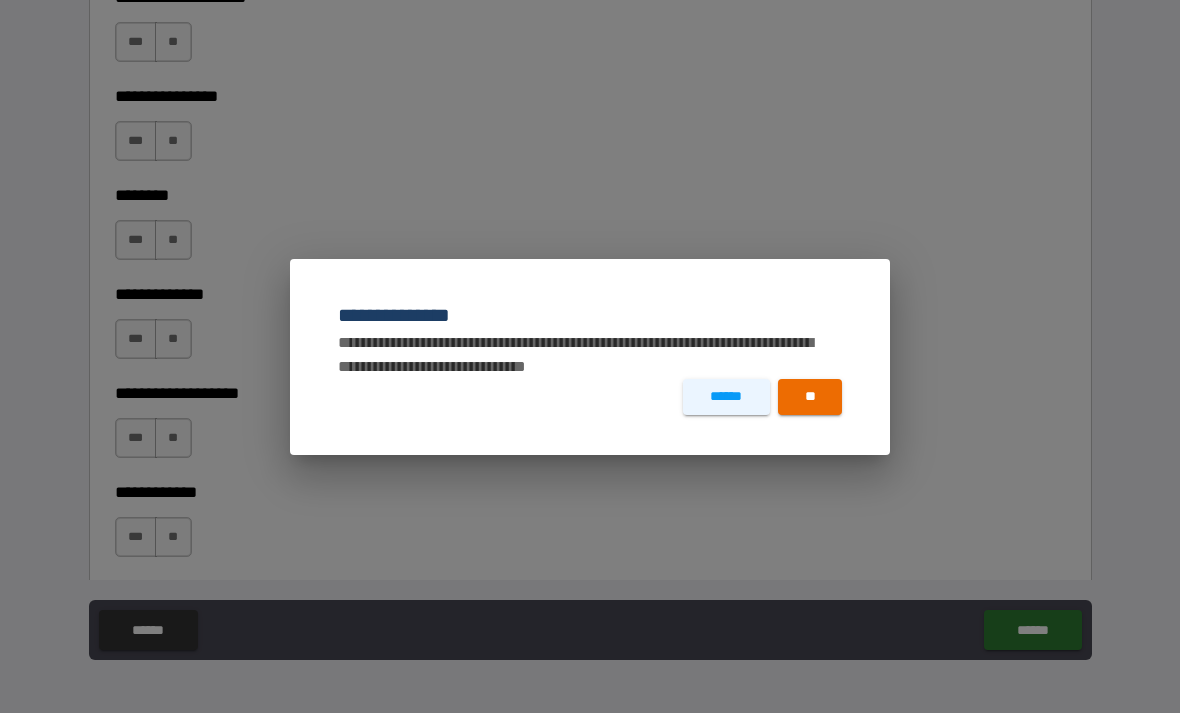 scroll, scrollTop: 7185, scrollLeft: 0, axis: vertical 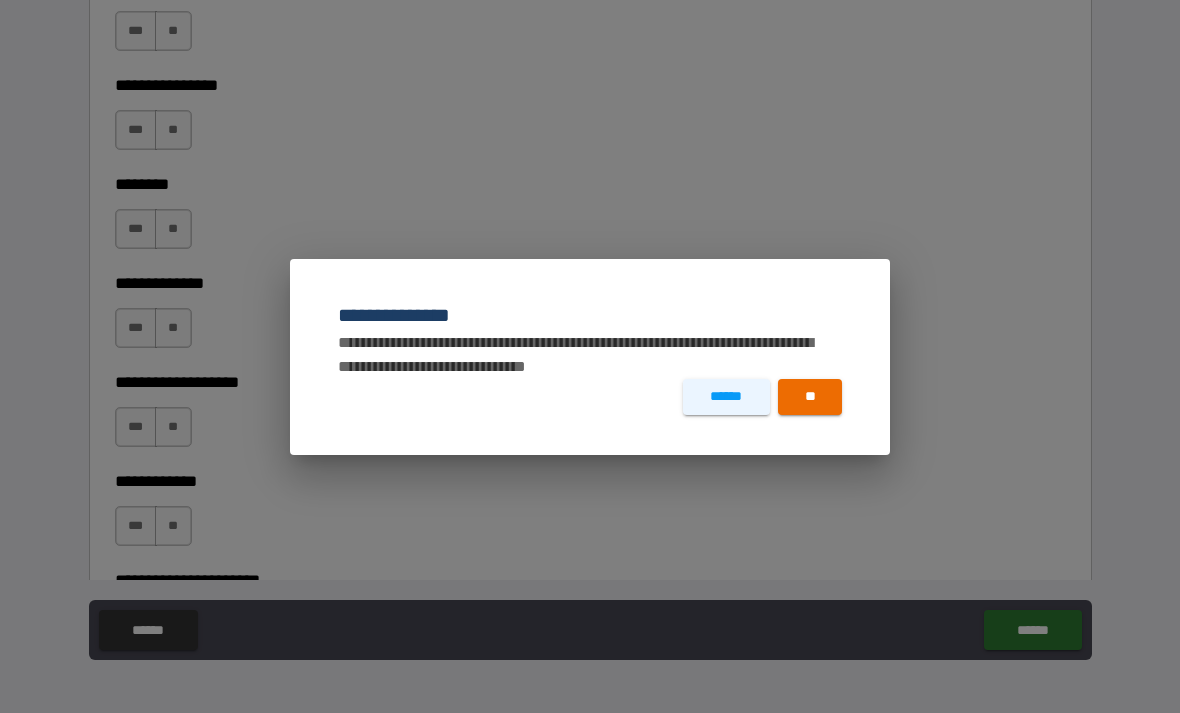click on "**" at bounding box center [810, 397] 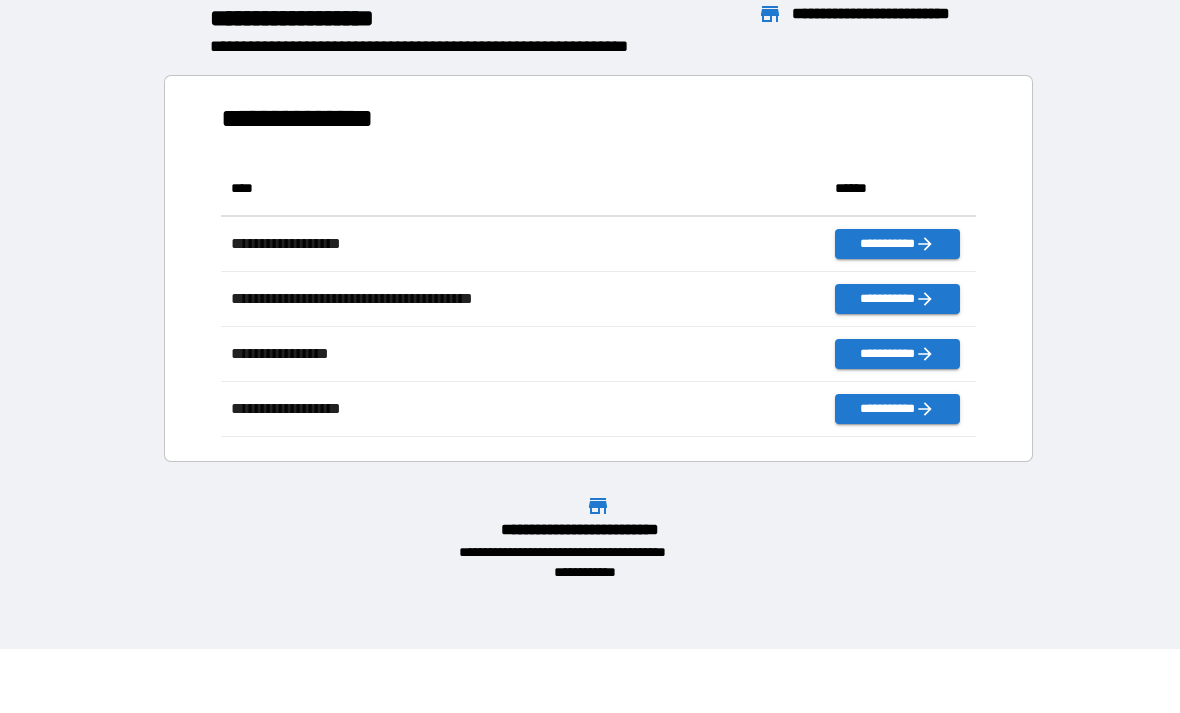 scroll, scrollTop: 1, scrollLeft: 1, axis: both 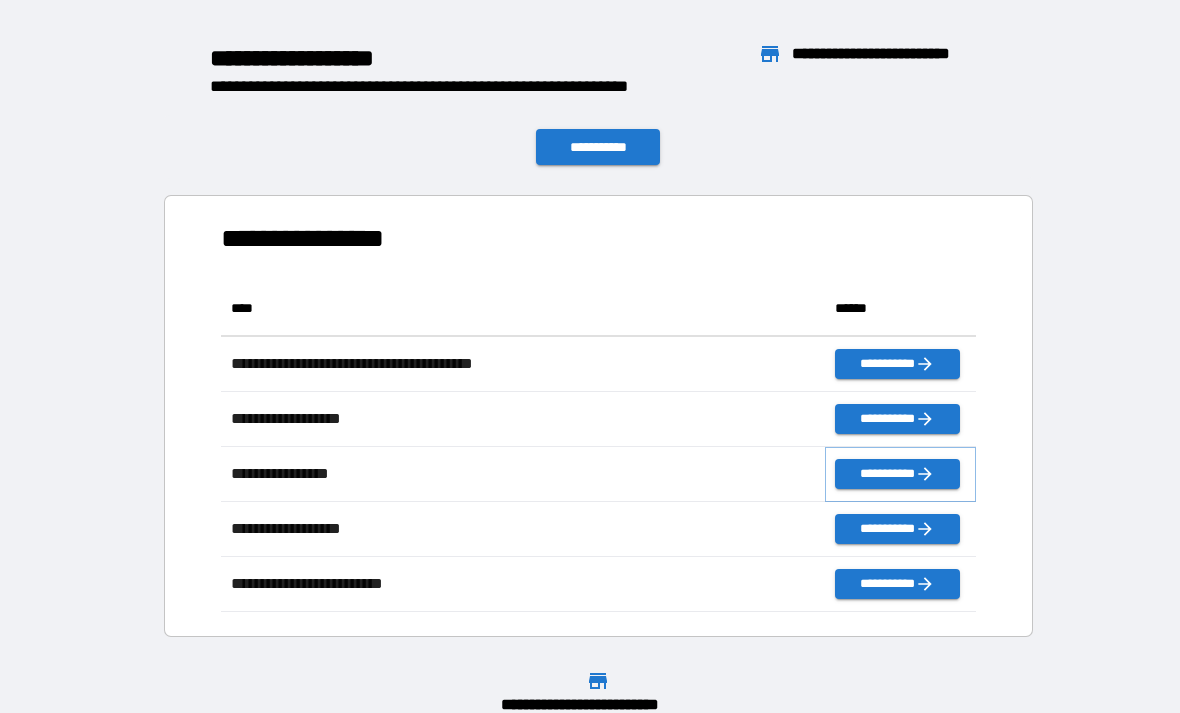 click on "**********" at bounding box center (897, 474) 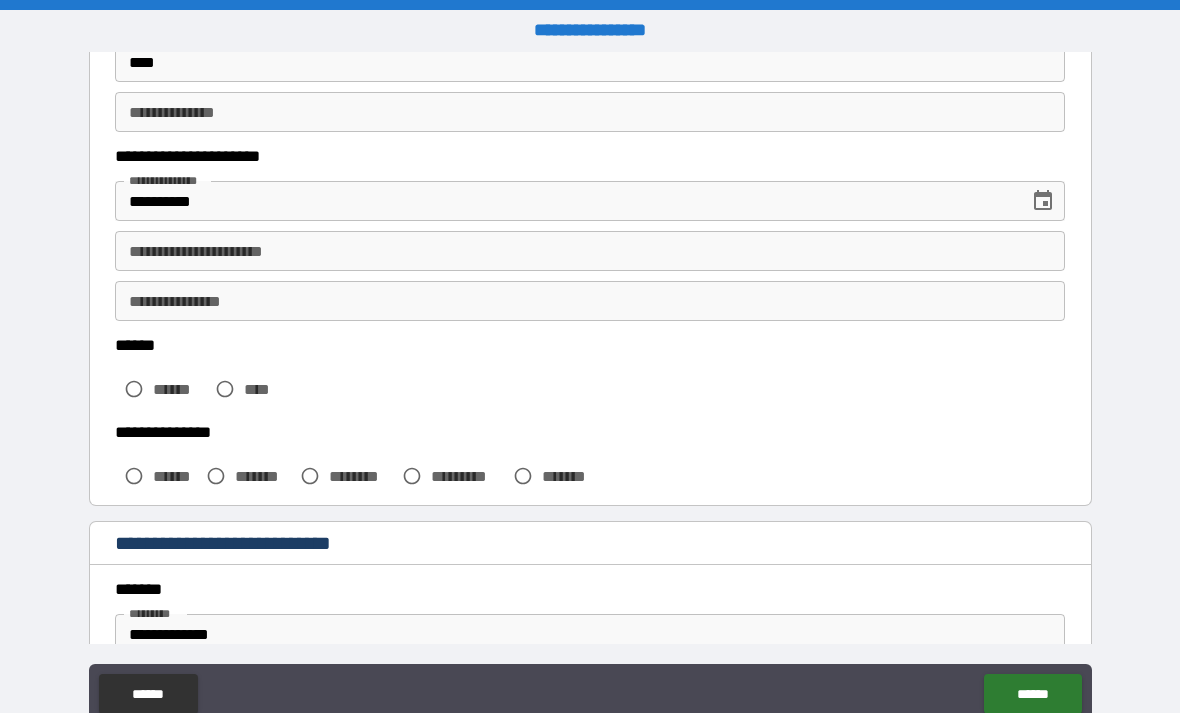 scroll, scrollTop: 261, scrollLeft: 0, axis: vertical 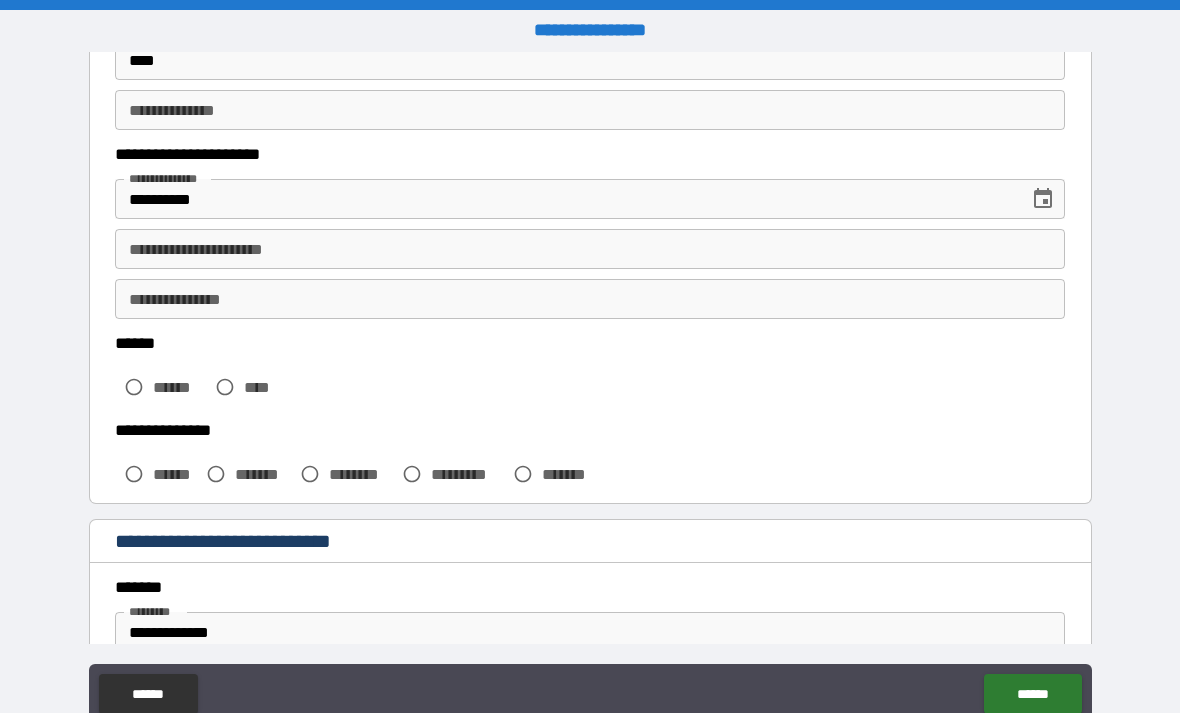 click on "**********" at bounding box center (565, 199) 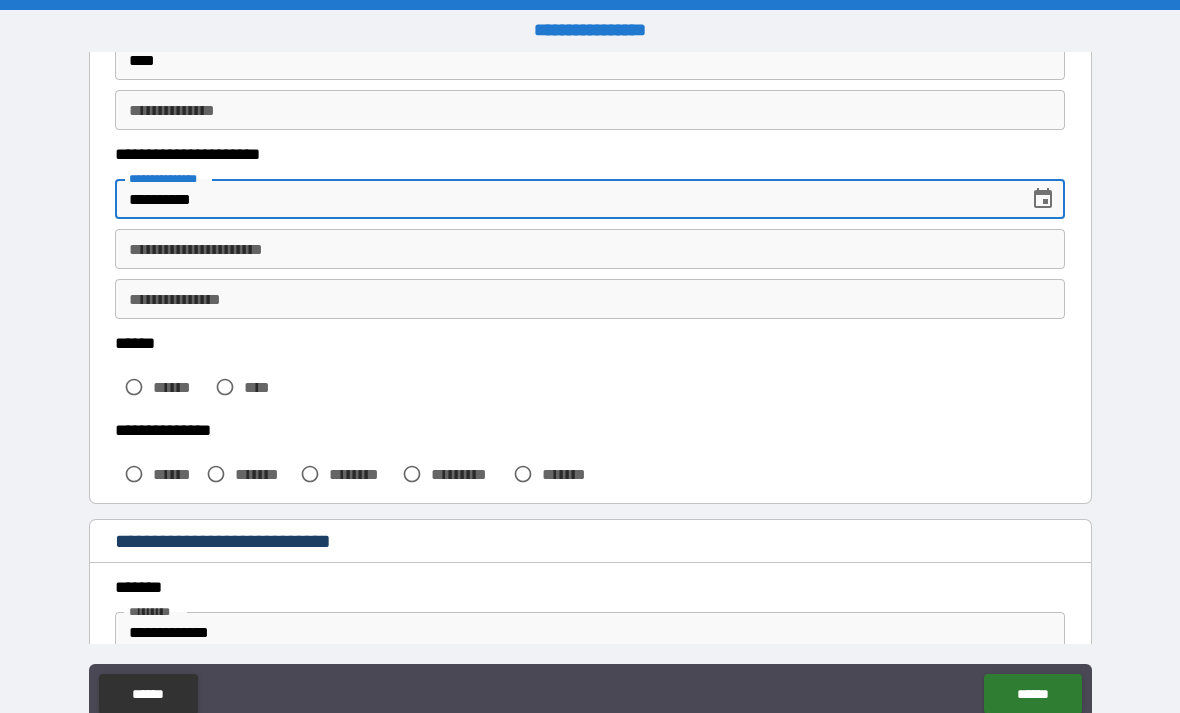 click on "**********" at bounding box center (565, 199) 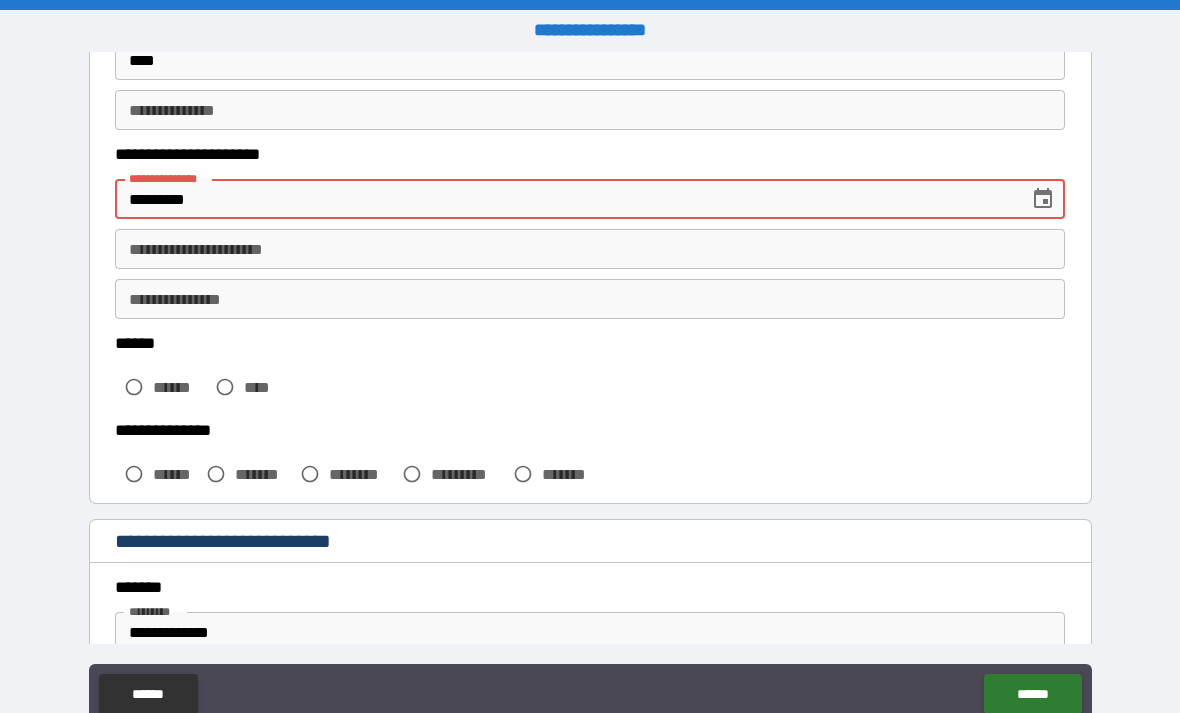 type on "**********" 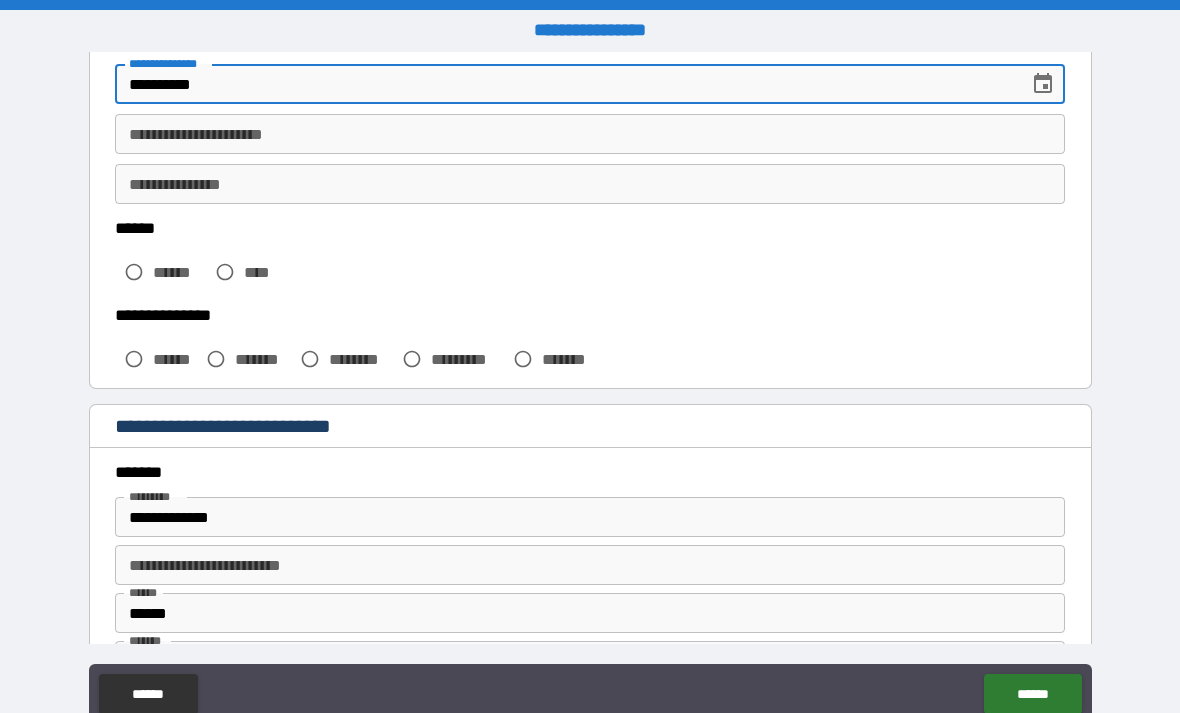 scroll, scrollTop: 434, scrollLeft: 0, axis: vertical 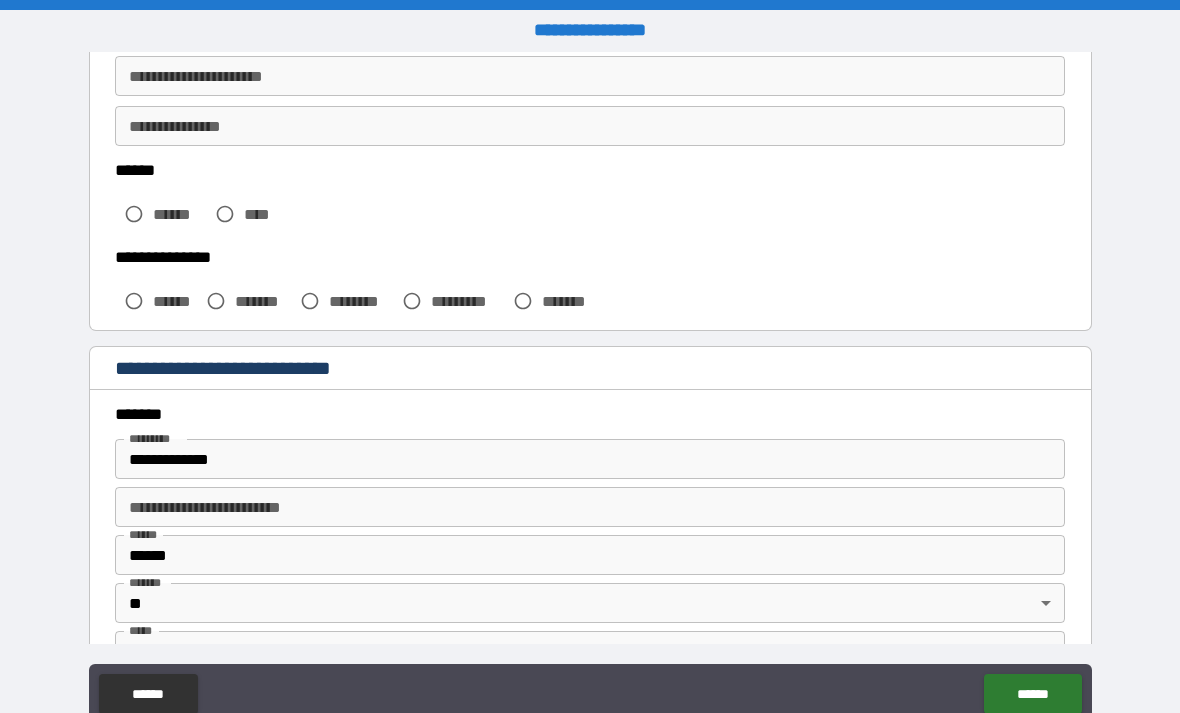 click on "******" at bounding box center [160, 214] 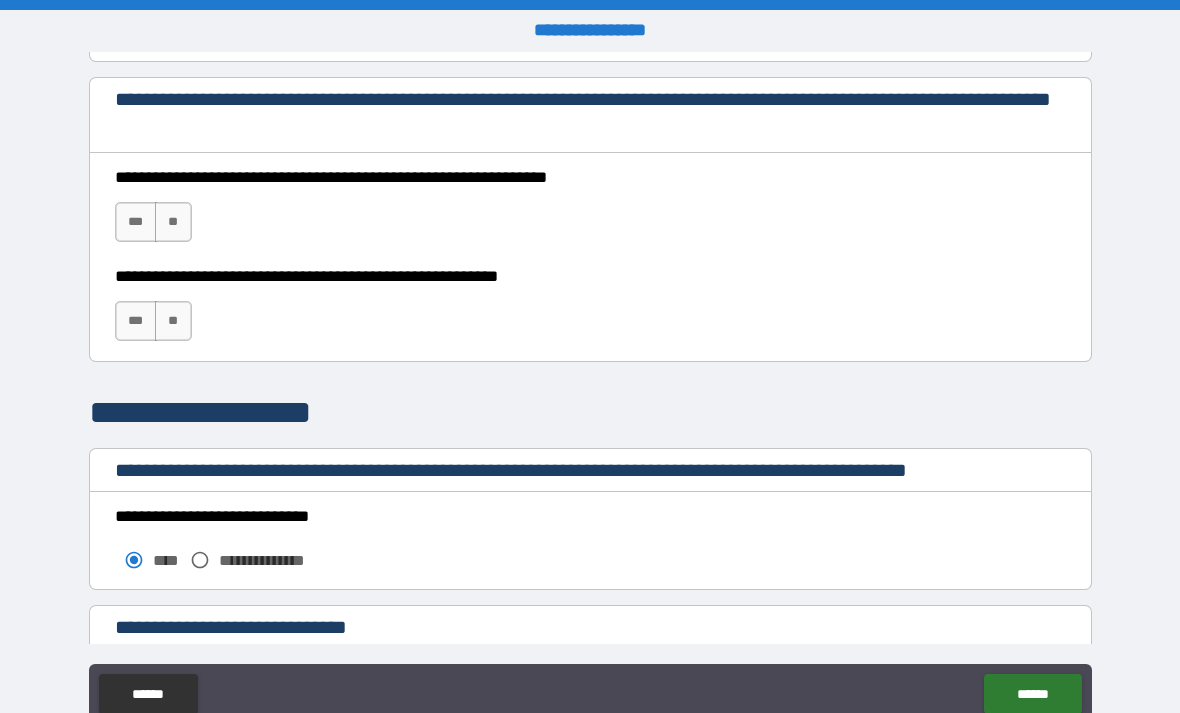 scroll, scrollTop: 1331, scrollLeft: 0, axis: vertical 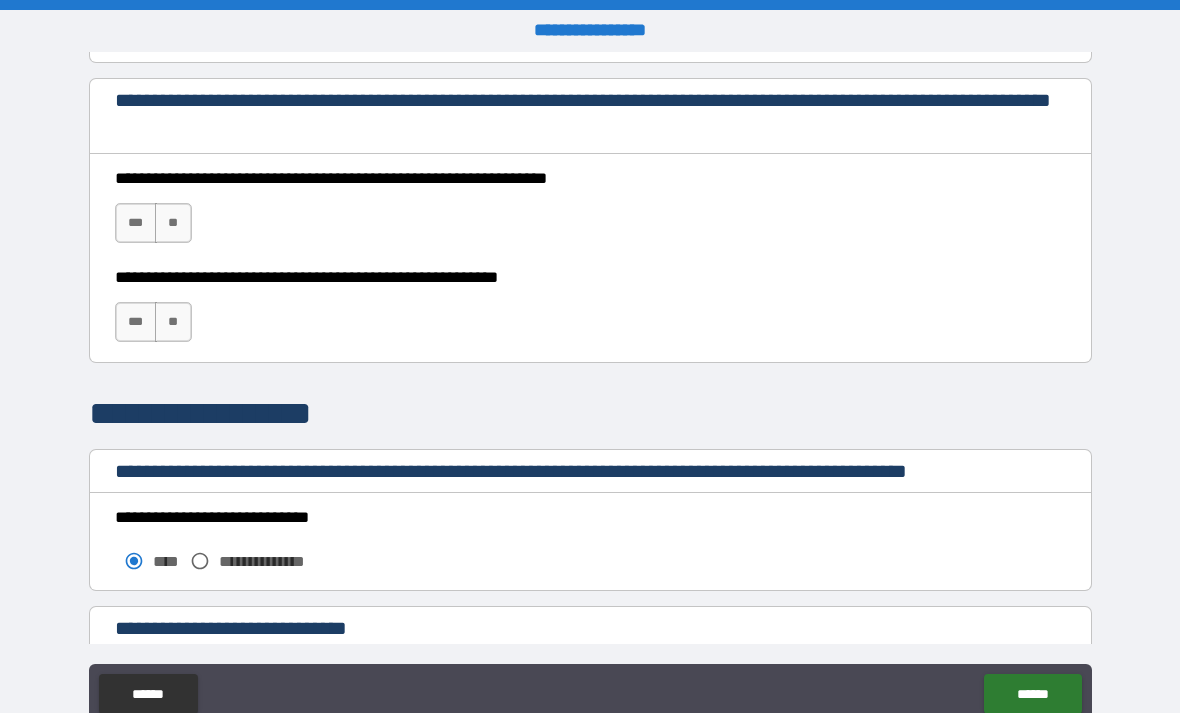 click on "***" at bounding box center (136, 223) 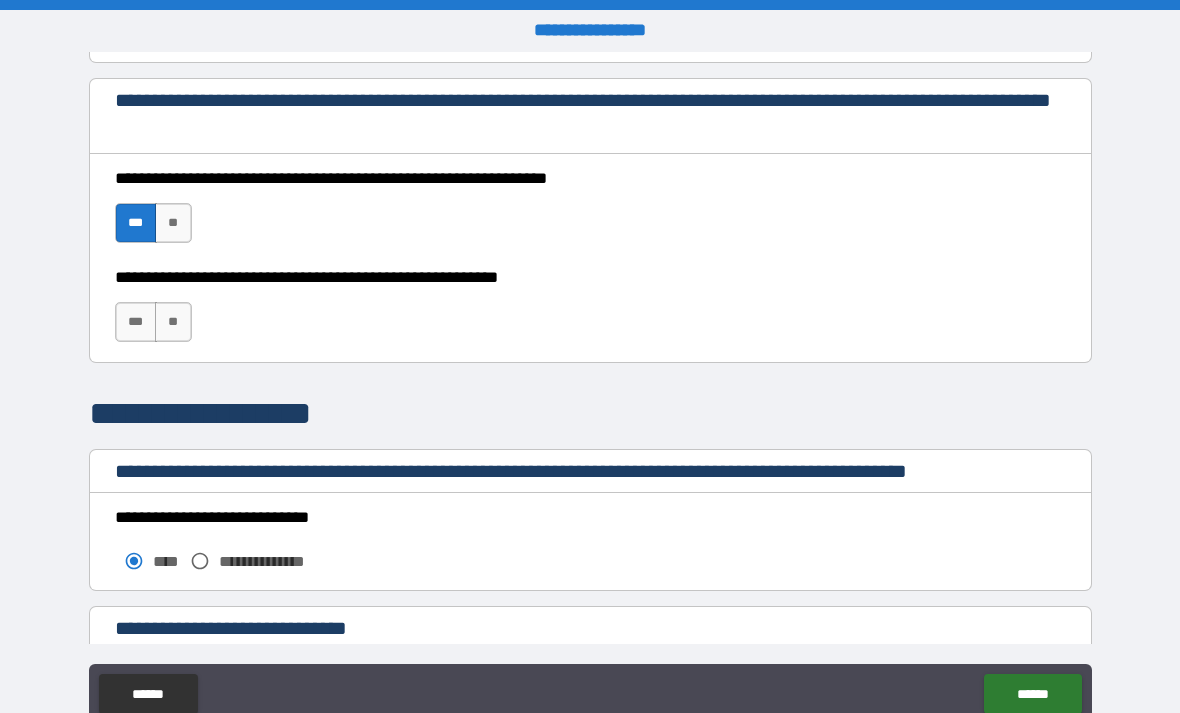 click on "***" at bounding box center (136, 322) 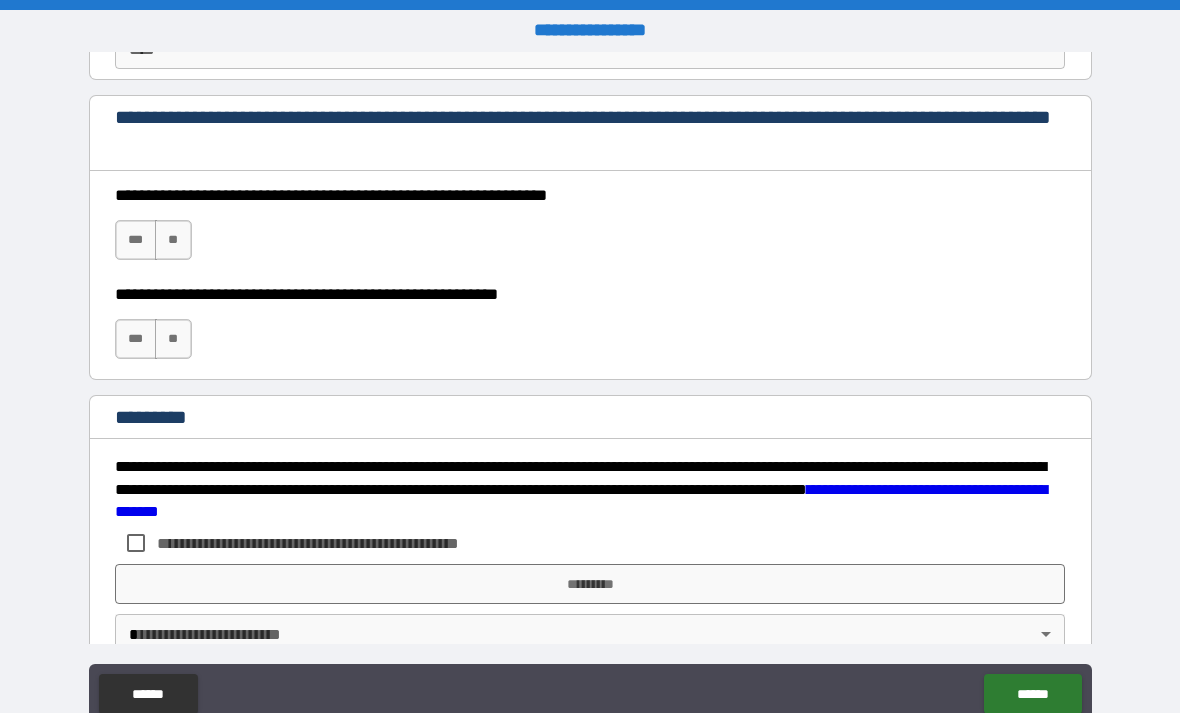 scroll, scrollTop: 2929, scrollLeft: 0, axis: vertical 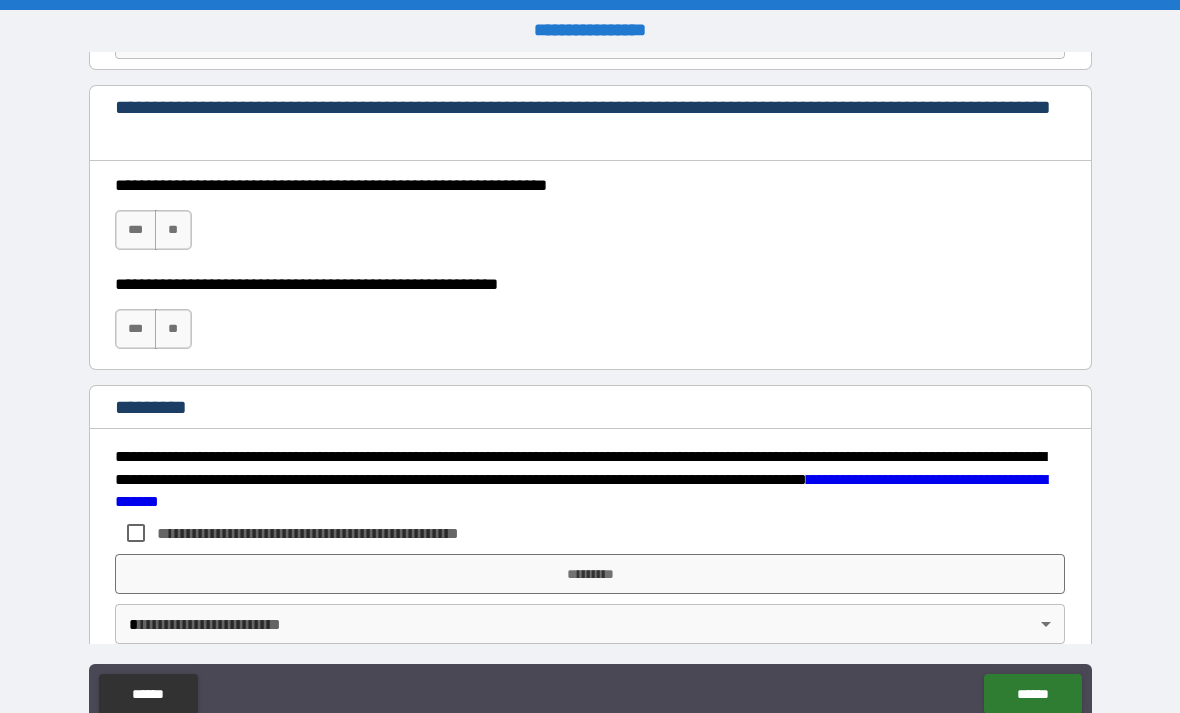 click on "***" at bounding box center (136, 230) 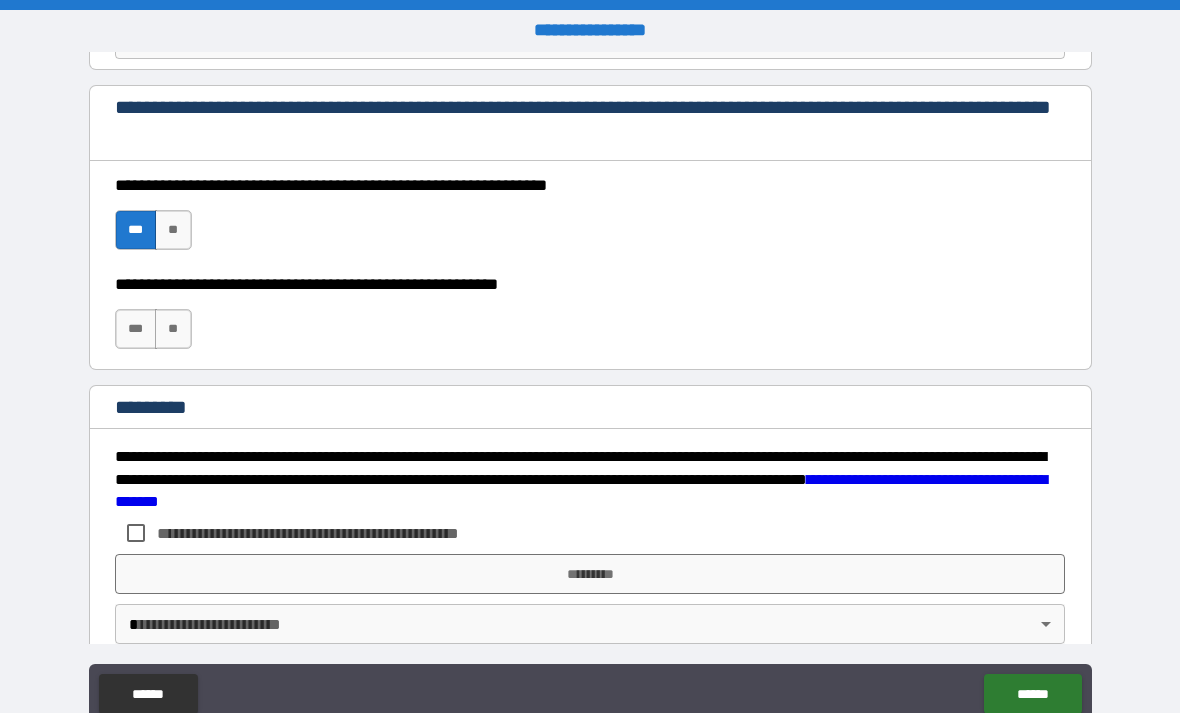 click on "***" at bounding box center [136, 329] 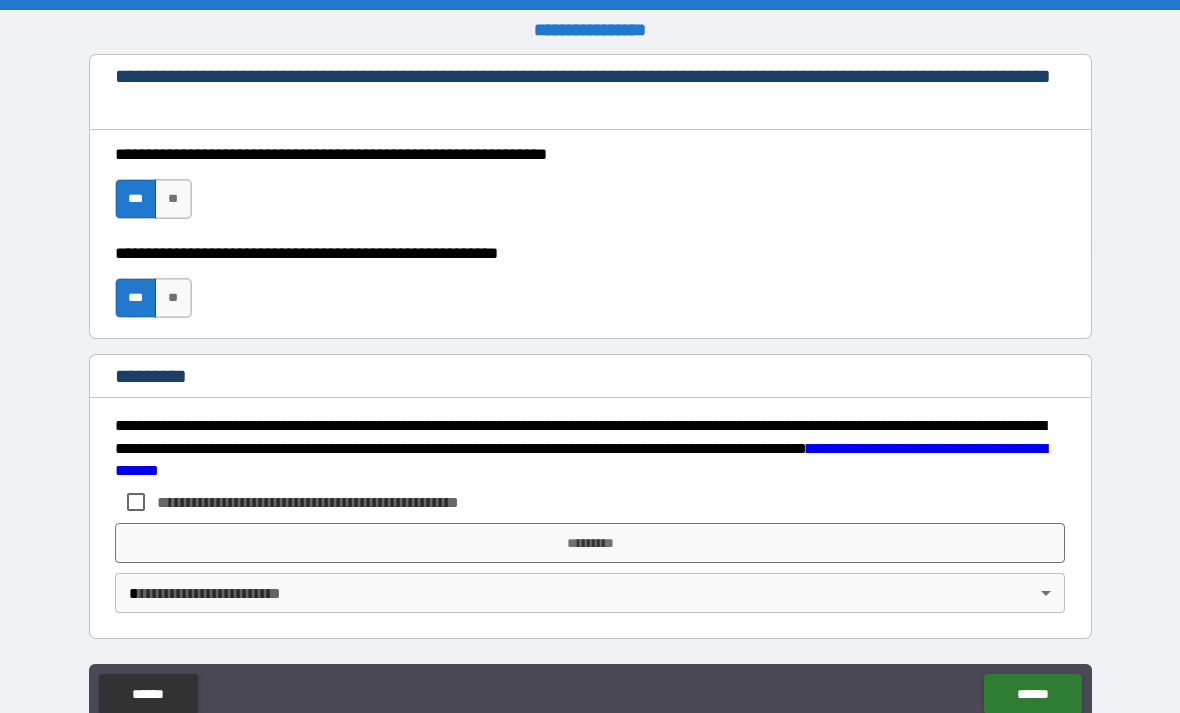 scroll, scrollTop: 2960, scrollLeft: 0, axis: vertical 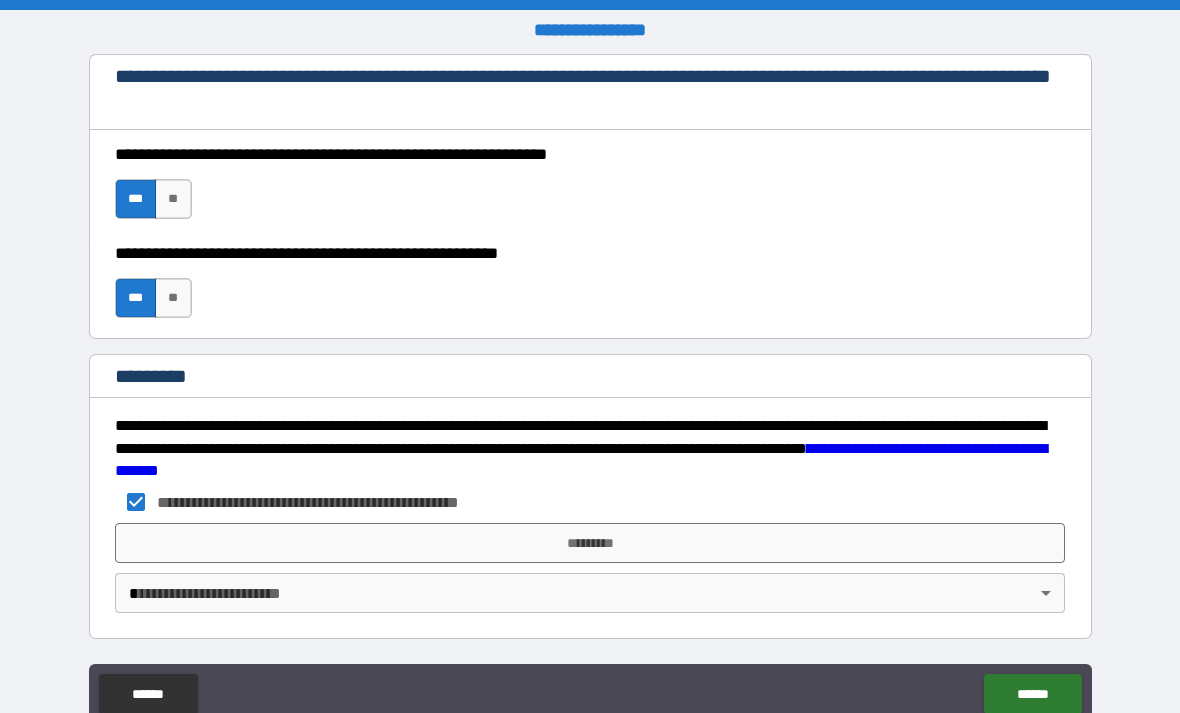 click on "*********" at bounding box center (590, 543) 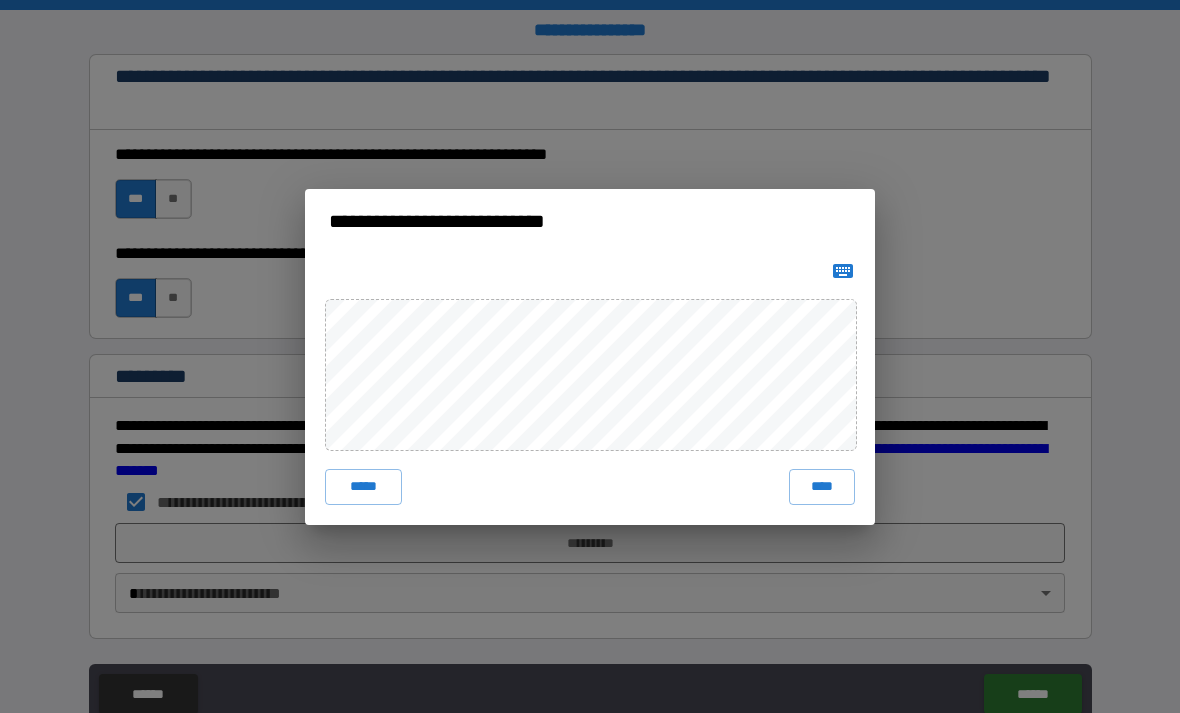 click on "****" at bounding box center (822, 487) 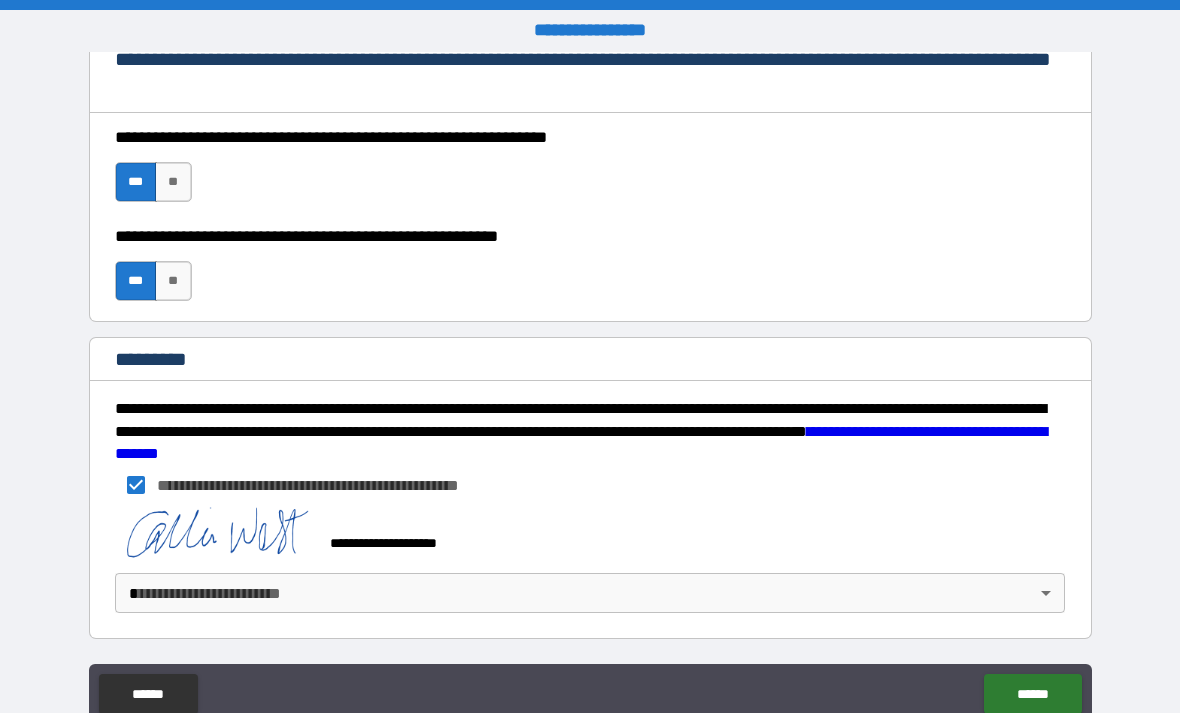 scroll, scrollTop: 2977, scrollLeft: 0, axis: vertical 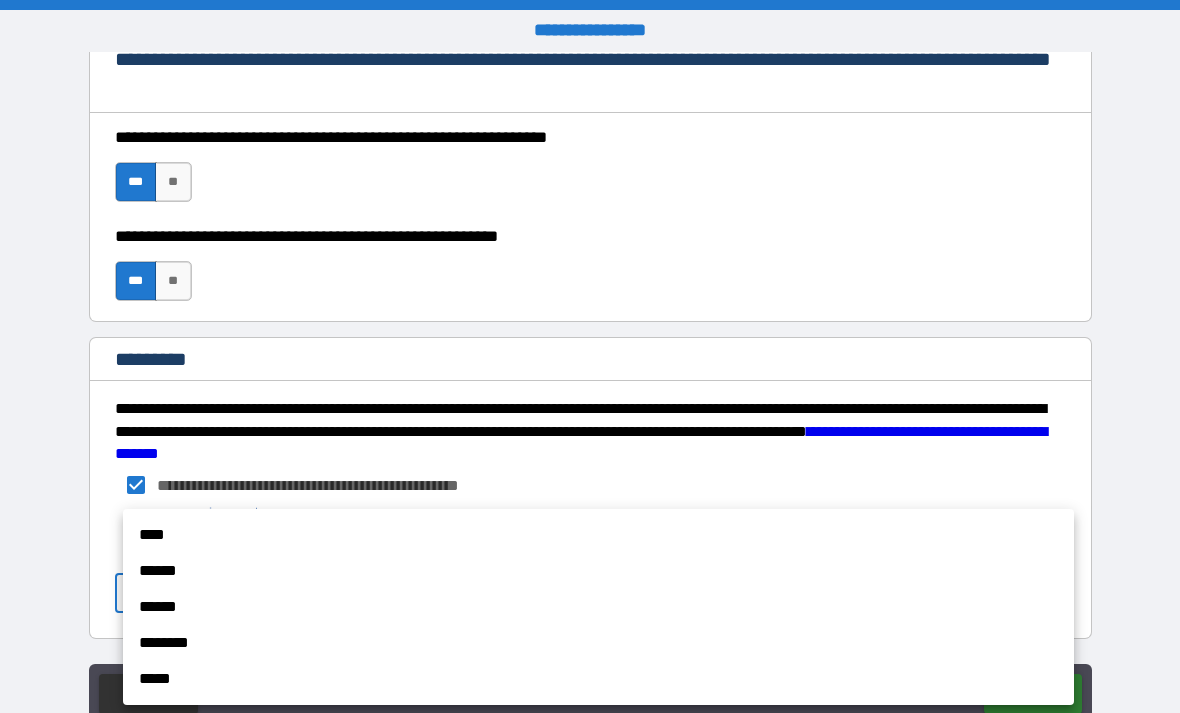 click on "****" at bounding box center (598, 535) 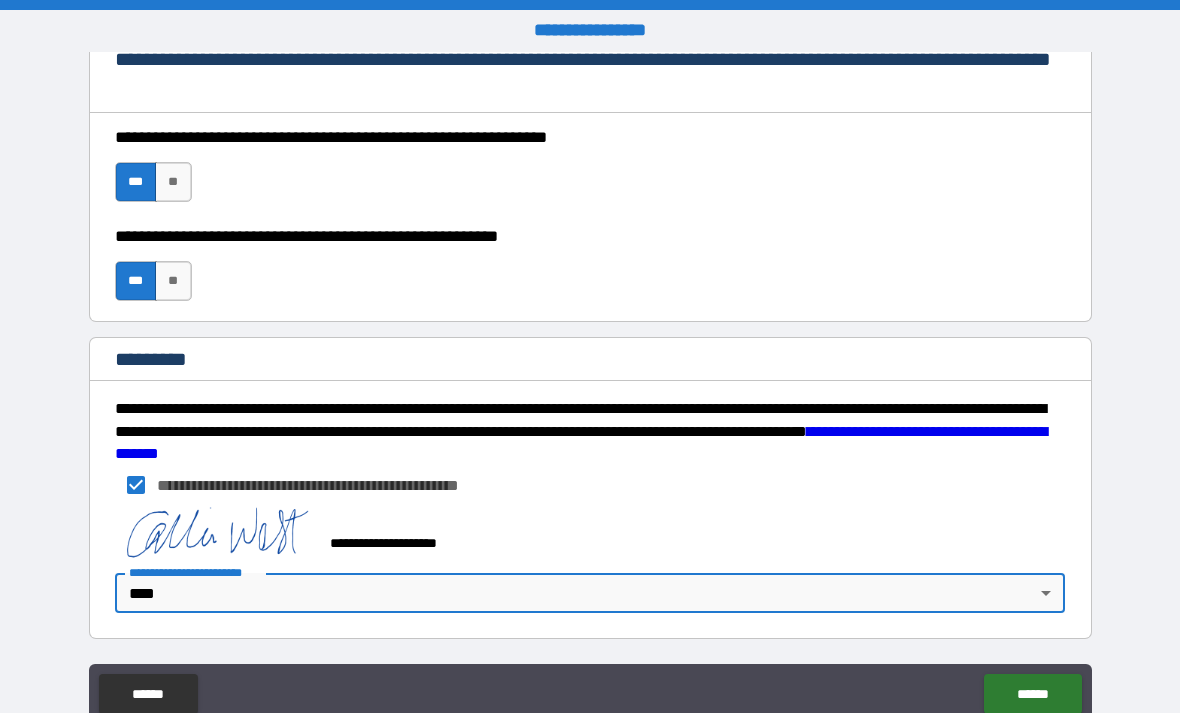 click on "******" at bounding box center (1032, 694) 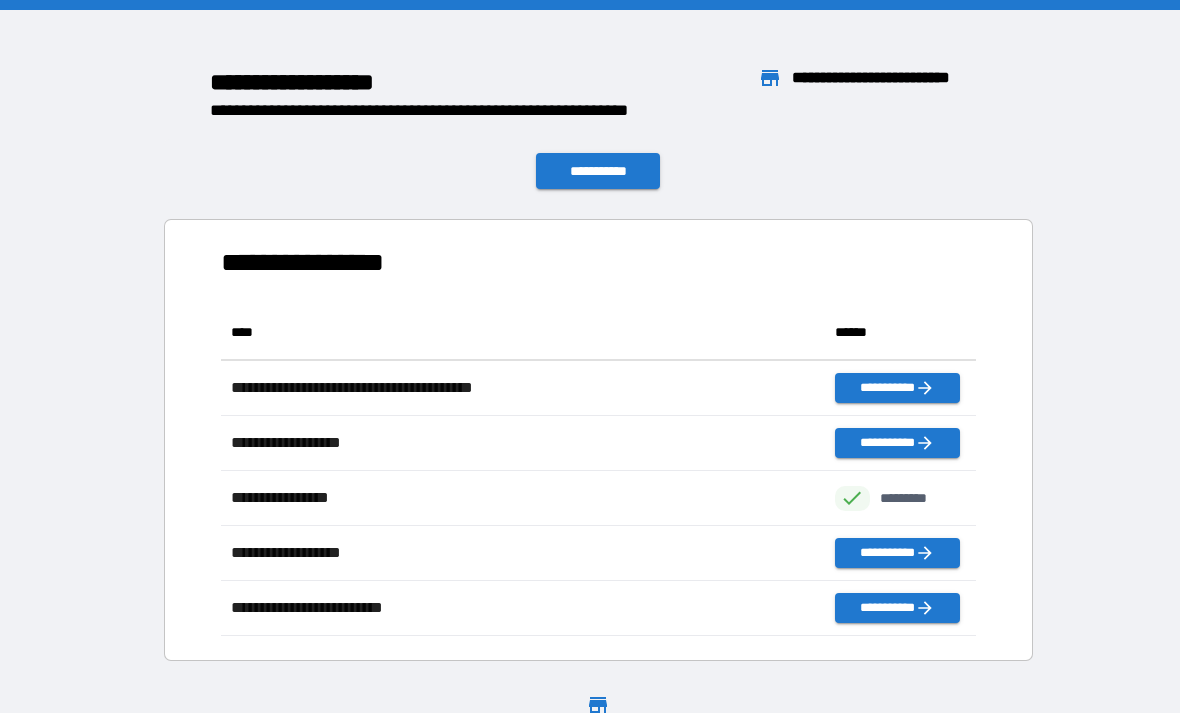 scroll, scrollTop: 1, scrollLeft: 1, axis: both 